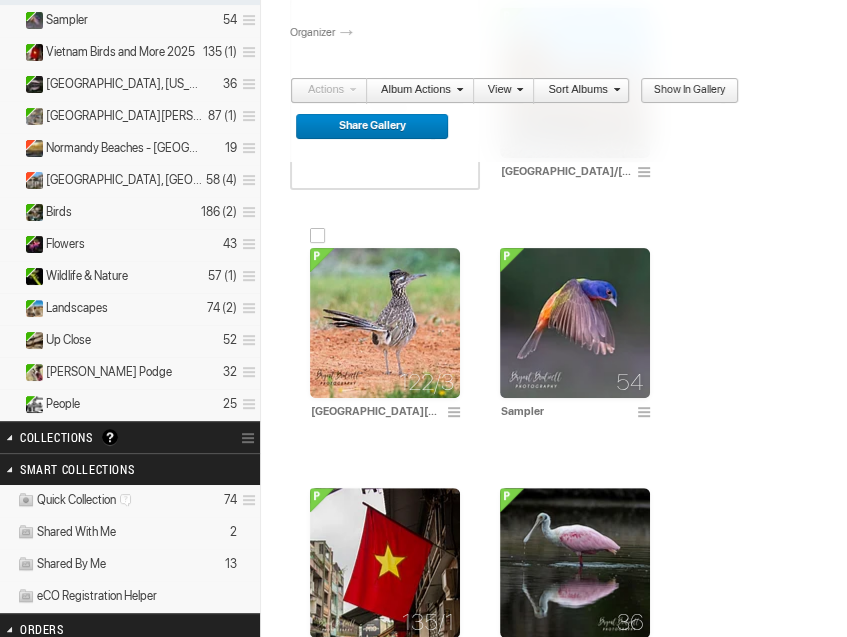 scroll, scrollTop: 300, scrollLeft: 0, axis: vertical 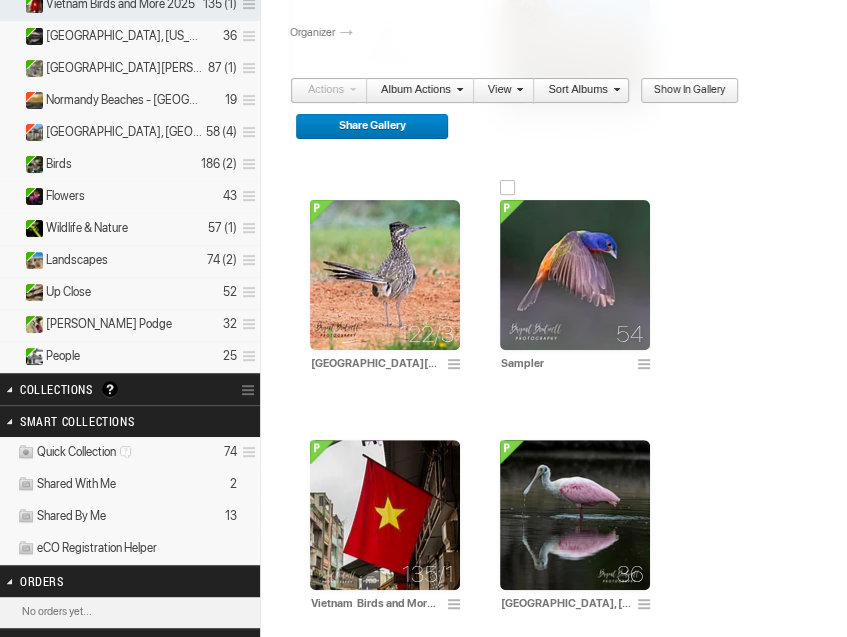 click at bounding box center (575, 275) 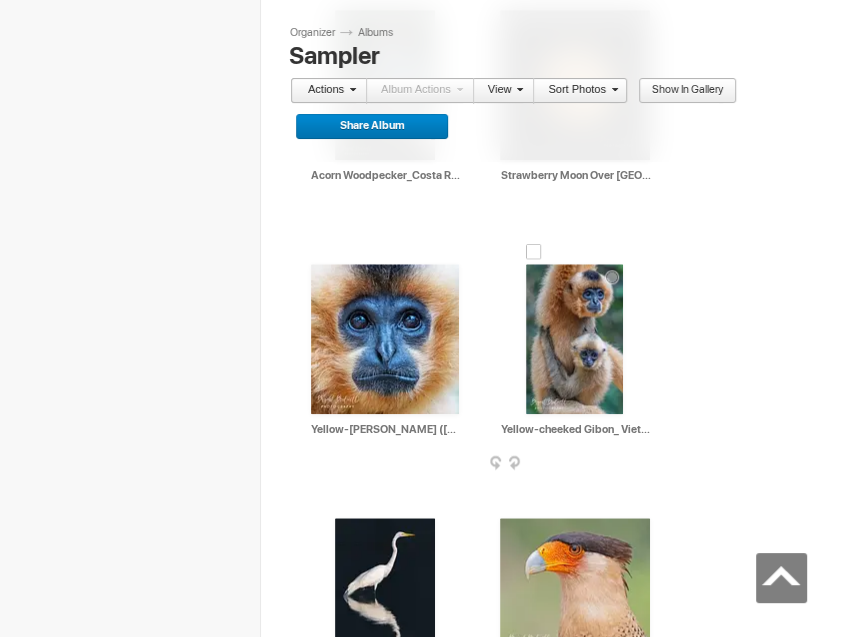 scroll, scrollTop: 1100, scrollLeft: 0, axis: vertical 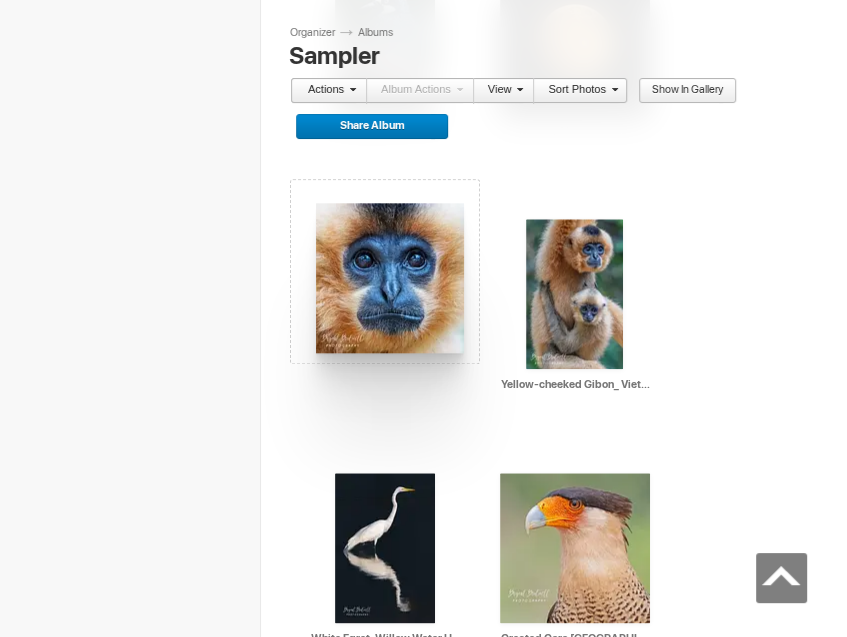drag, startPoint x: 393, startPoint y: 285, endPoint x: 314, endPoint y: 191, distance: 122.78844 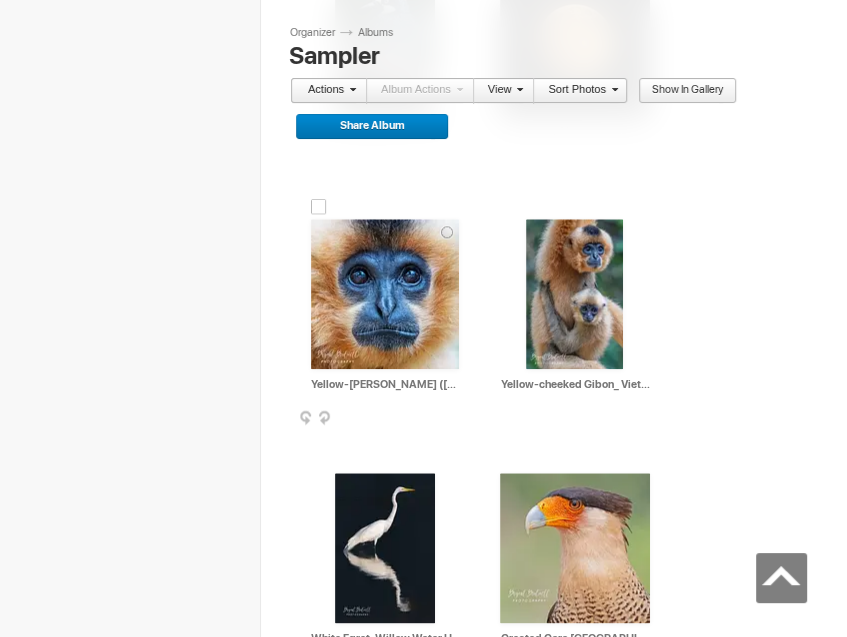 click at bounding box center [319, 207] 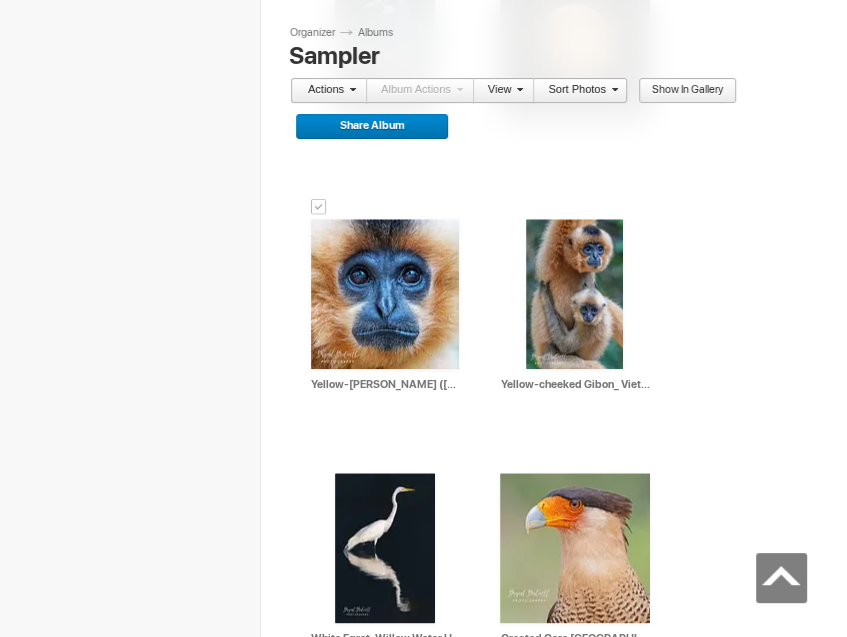 click on "Actions" at bounding box center (323, 91) 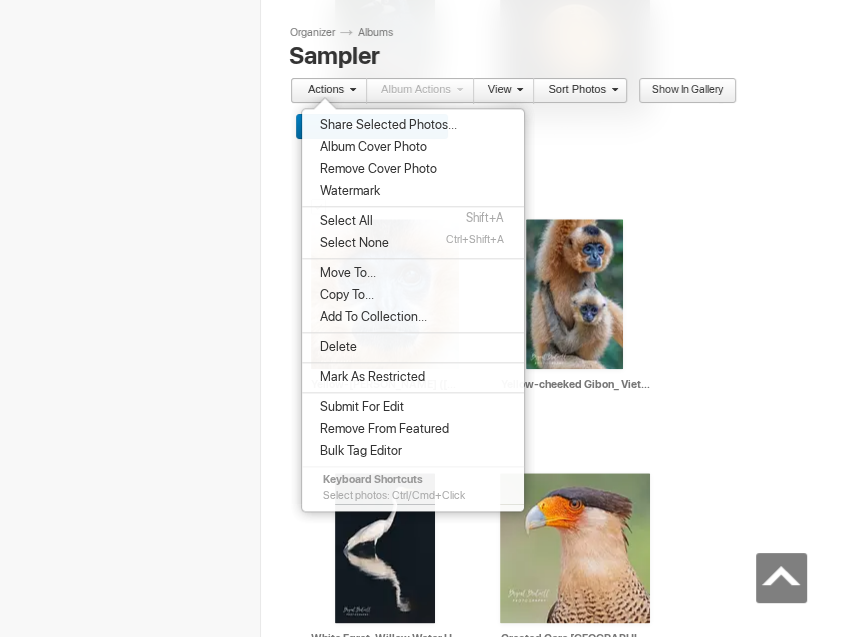 click on "Album Cover Photo" at bounding box center (370, 147) 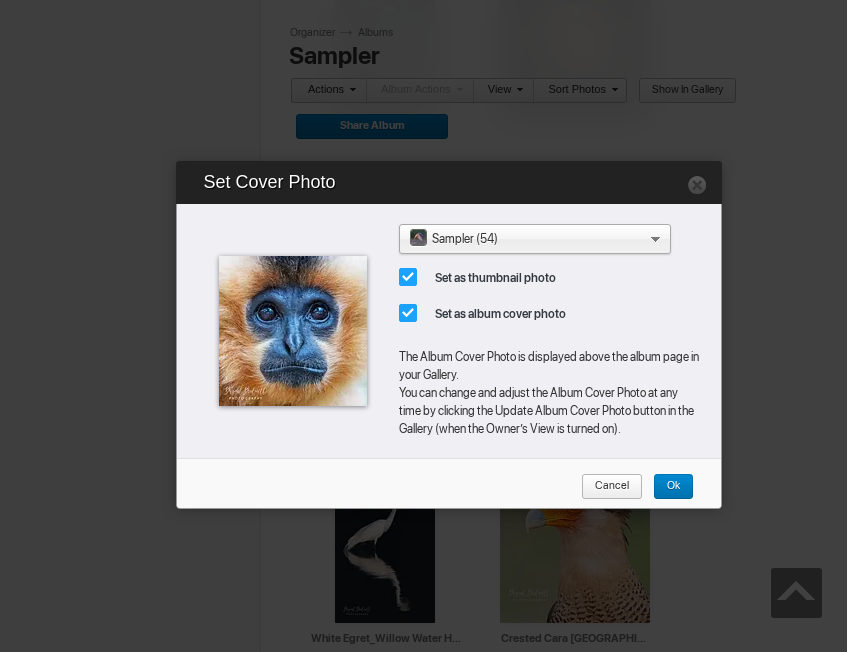 click on "Set as album cover photo" at bounding box center [492, 314] 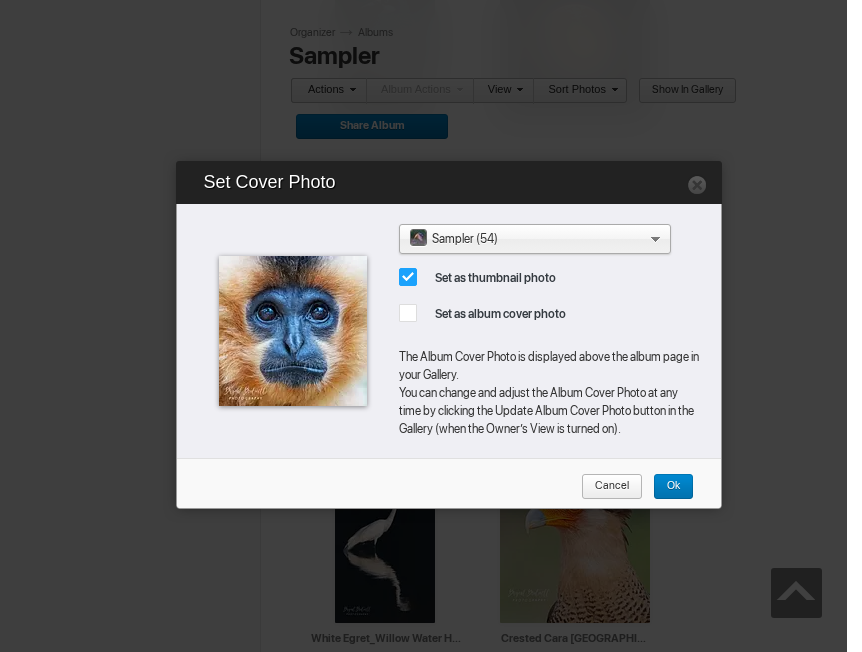 click on "Ok" at bounding box center [666, 487] 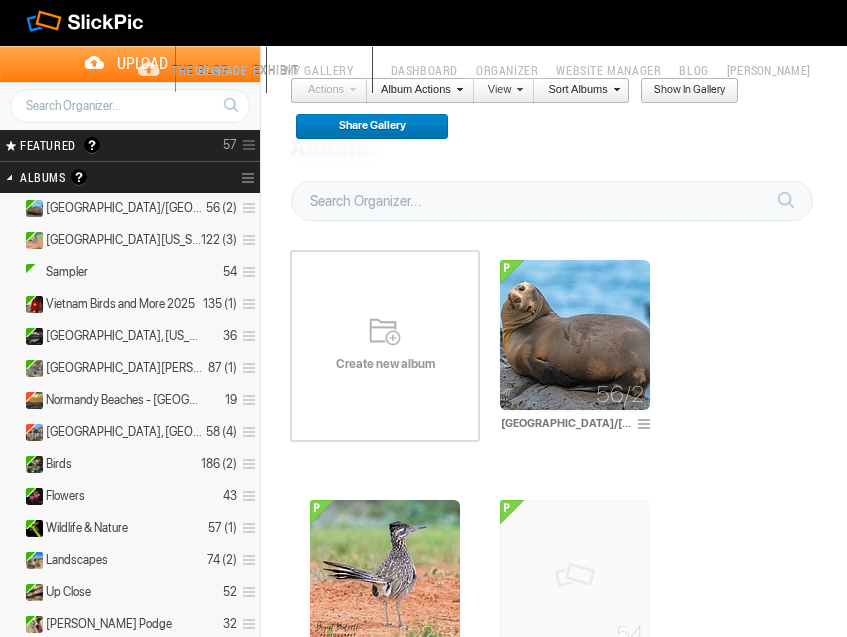 scroll, scrollTop: 300, scrollLeft: 0, axis: vertical 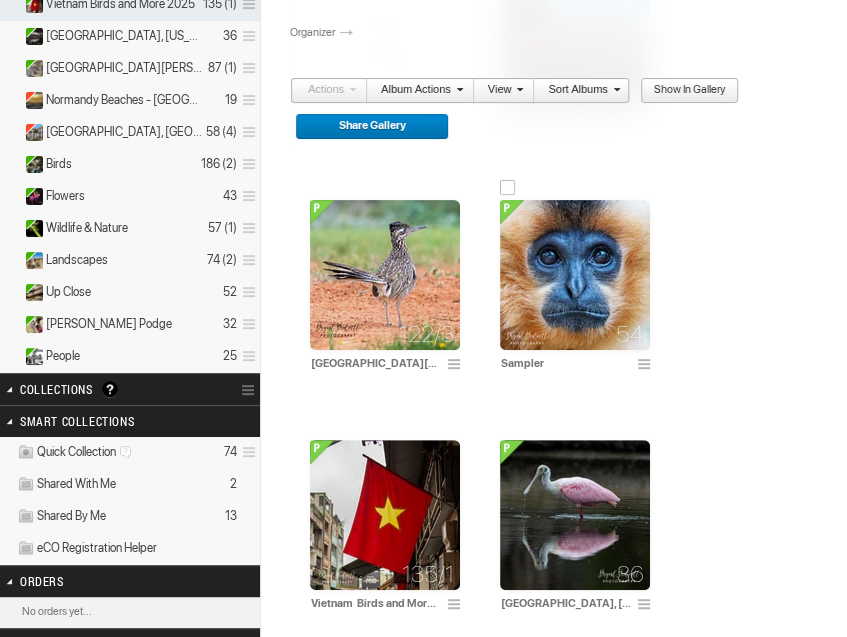 click at bounding box center (575, 275) 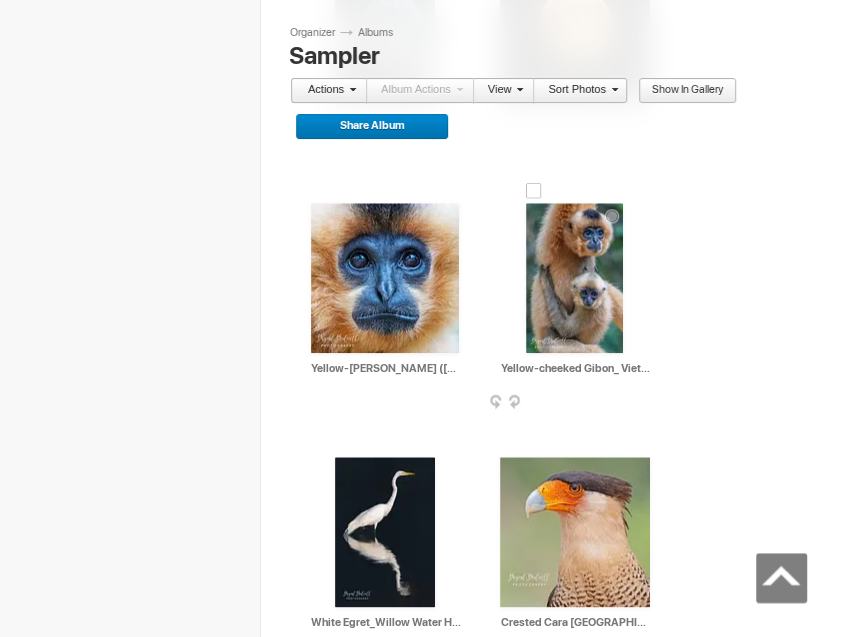 scroll, scrollTop: 1100, scrollLeft: 0, axis: vertical 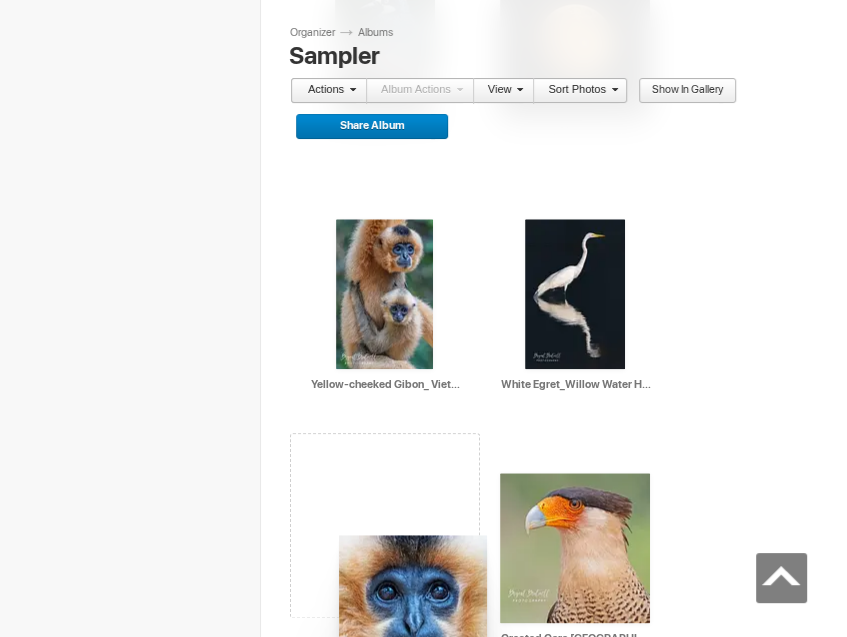 drag, startPoint x: 380, startPoint y: 246, endPoint x: 376, endPoint y: 423, distance: 177.0452 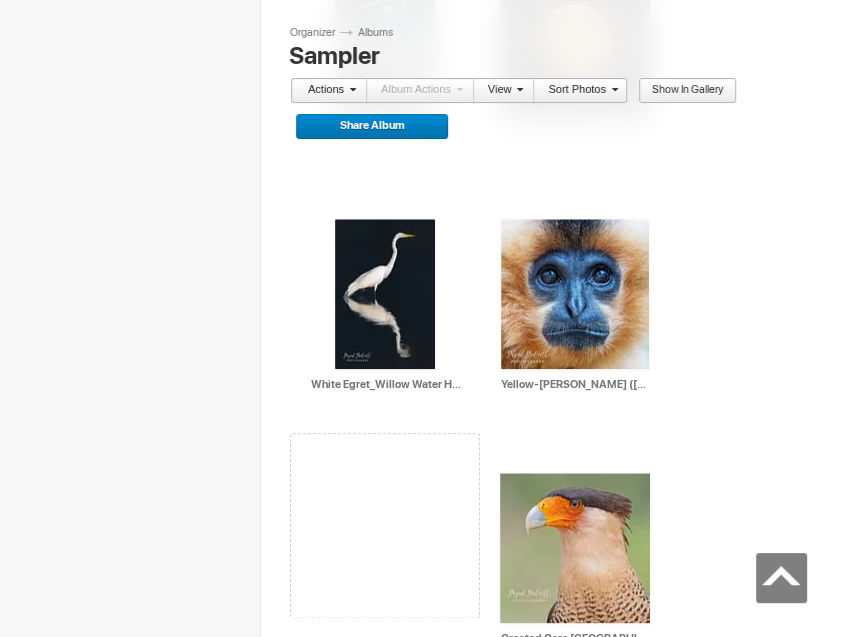 drag, startPoint x: 407, startPoint y: 272, endPoint x: 394, endPoint y: 625, distance: 353.2393 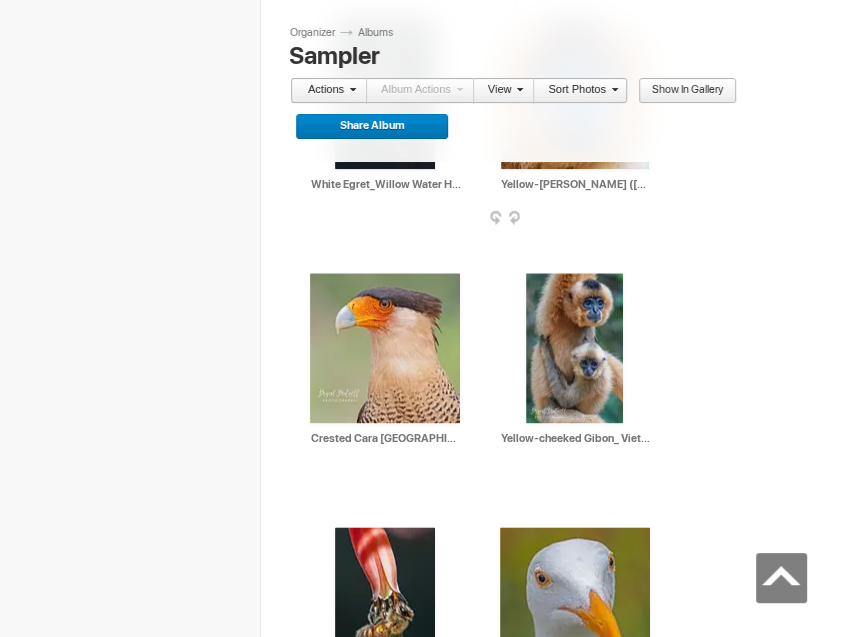scroll, scrollTop: 1100, scrollLeft: 0, axis: vertical 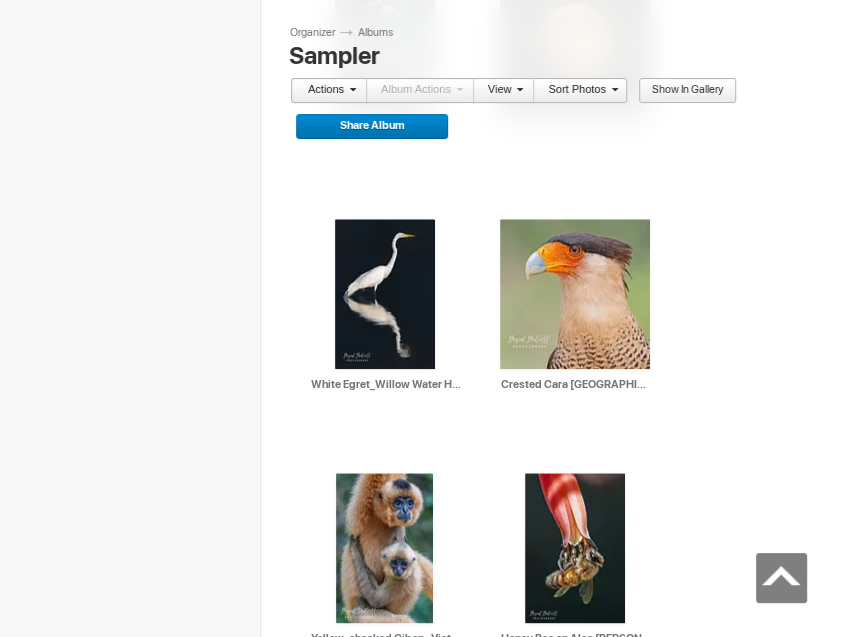 drag, startPoint x: 529, startPoint y: 414, endPoint x: 492, endPoint y: 632, distance: 221.11761 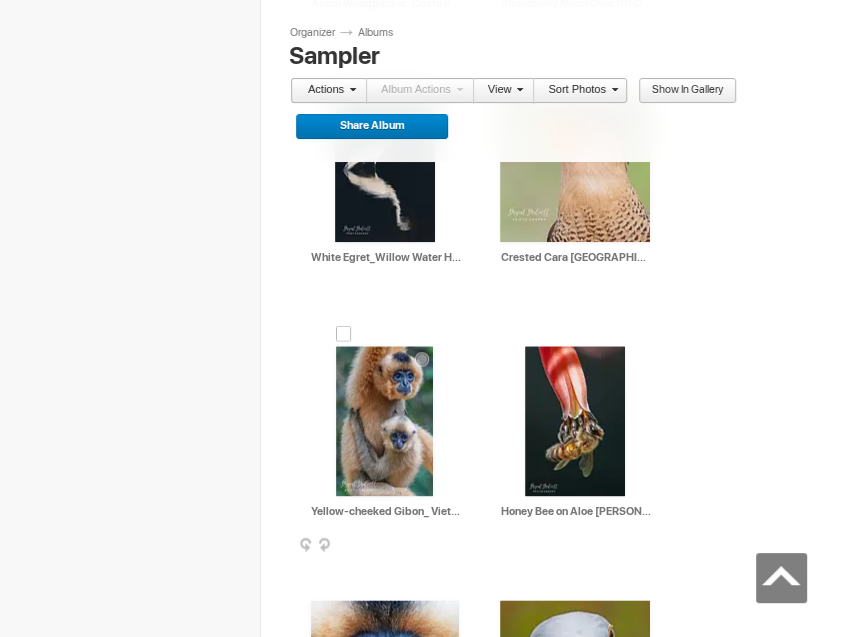 scroll, scrollTop: 1300, scrollLeft: 0, axis: vertical 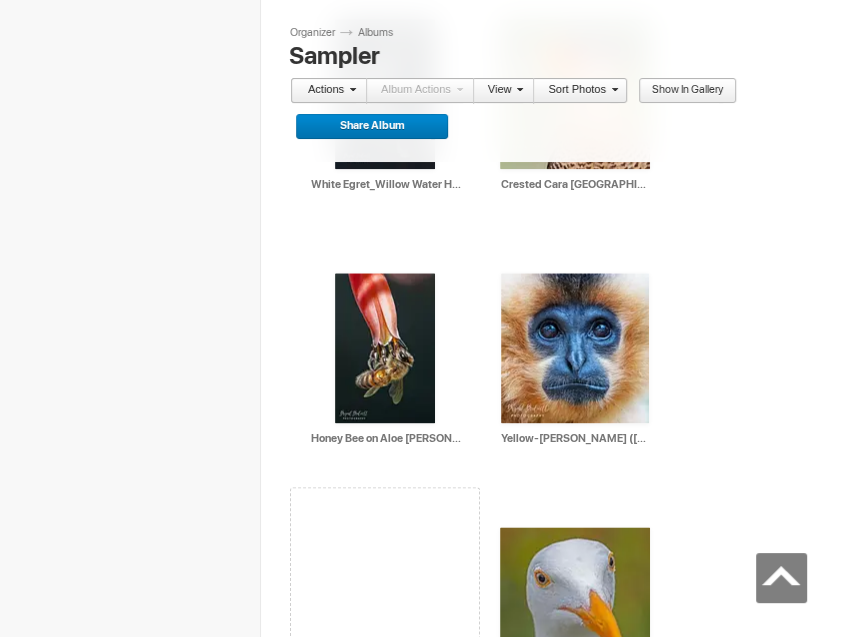 drag, startPoint x: 390, startPoint y: 347, endPoint x: 471, endPoint y: 599, distance: 264.69794 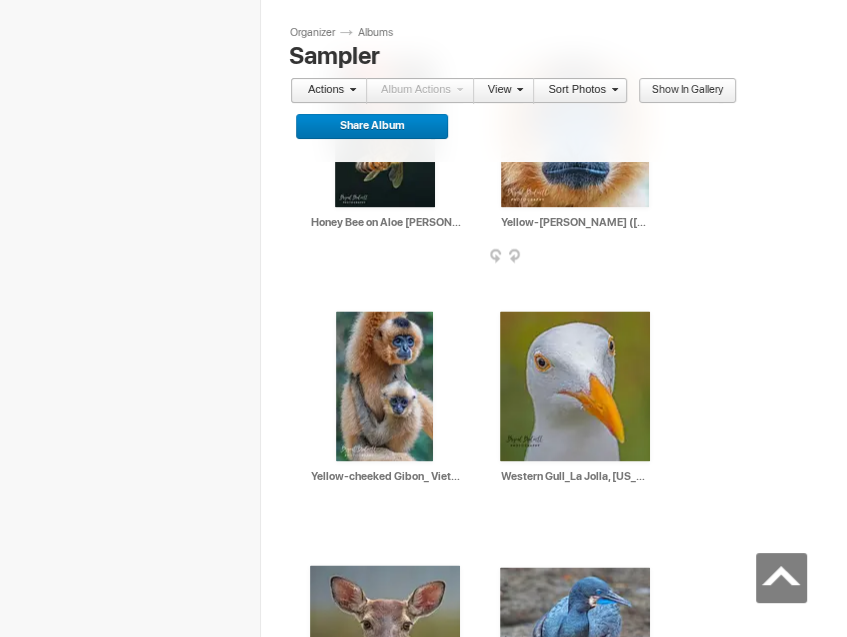 scroll, scrollTop: 1500, scrollLeft: 0, axis: vertical 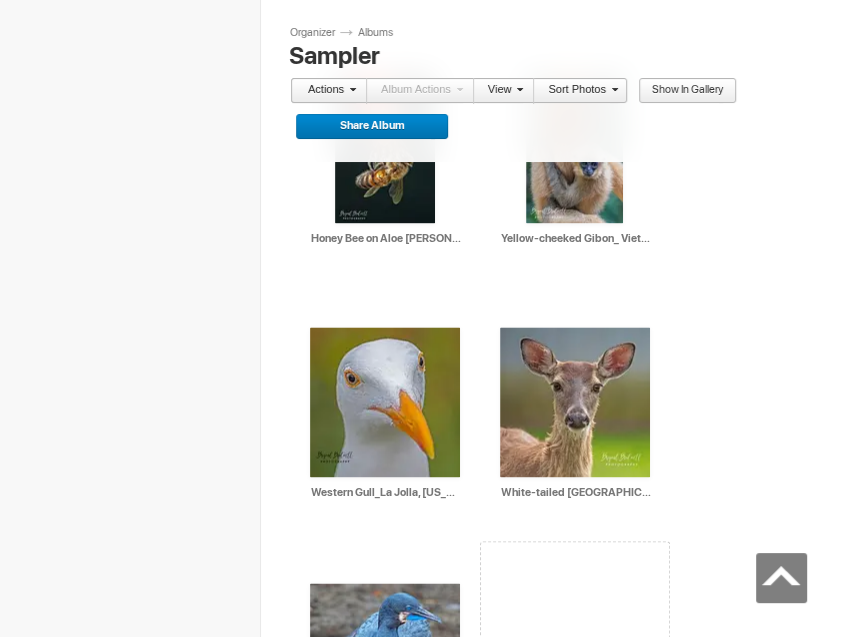 drag, startPoint x: 574, startPoint y: 186, endPoint x: 390, endPoint y: 453, distance: 324.2607 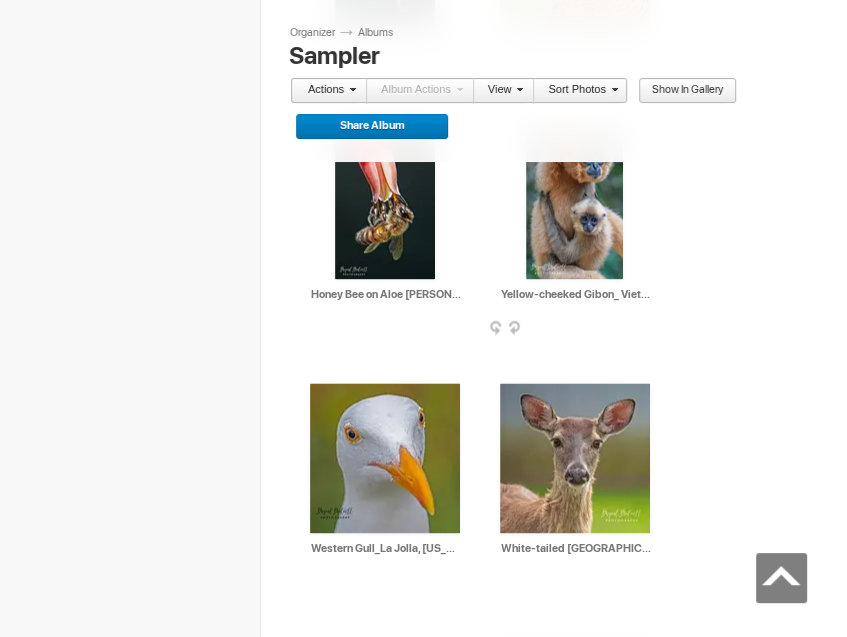 scroll, scrollTop: 1300, scrollLeft: 0, axis: vertical 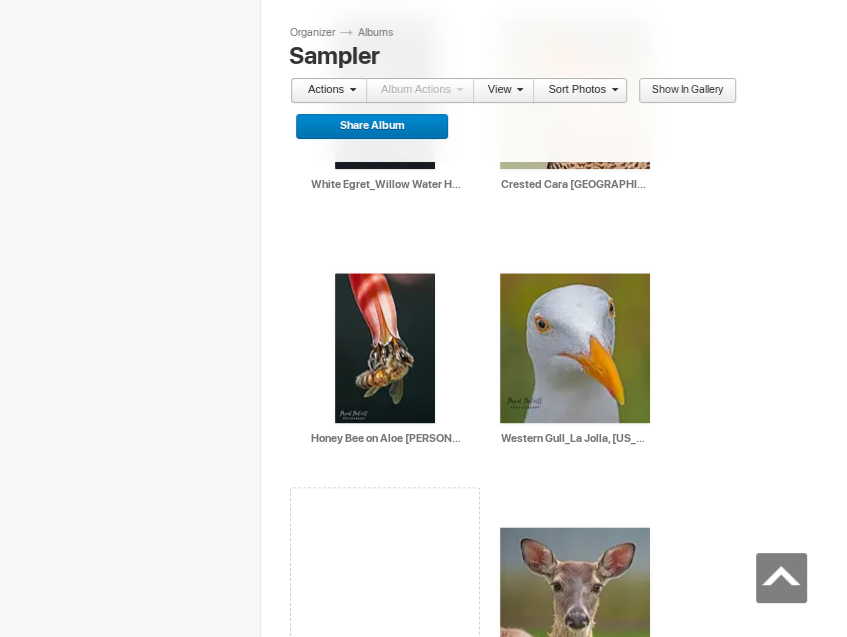 drag, startPoint x: 511, startPoint y: 425, endPoint x: 389, endPoint y: 589, distance: 204.40157 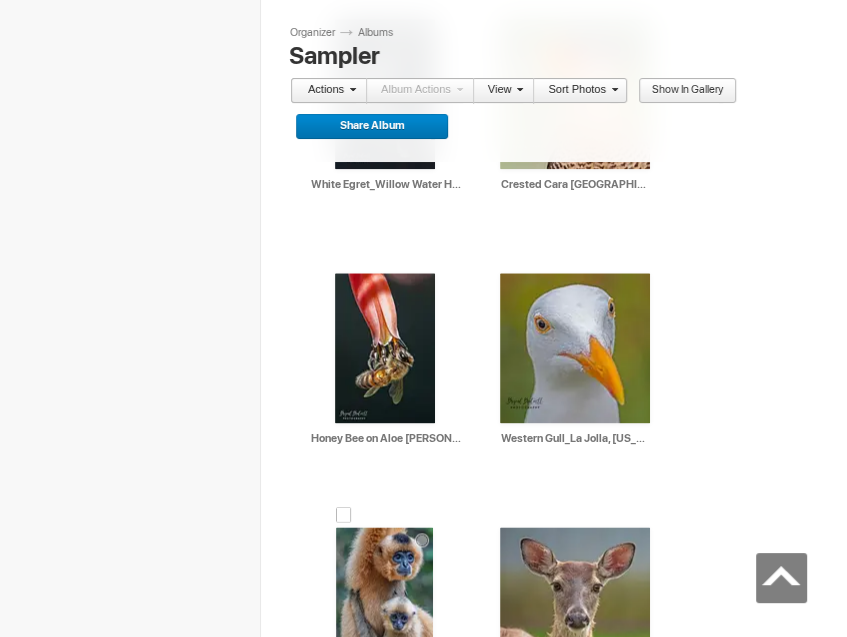 scroll, scrollTop: 1600, scrollLeft: 0, axis: vertical 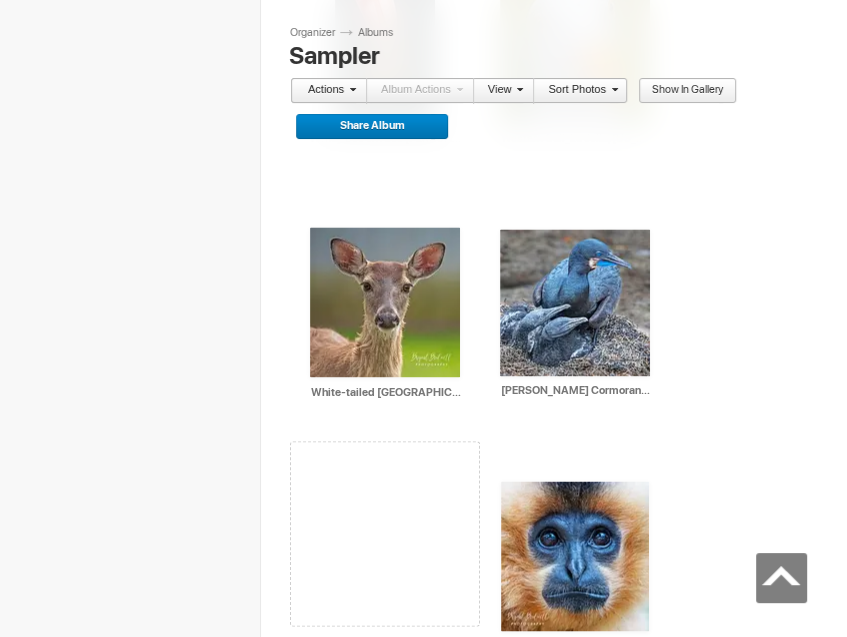 drag, startPoint x: 339, startPoint y: 451, endPoint x: 356, endPoint y: 657, distance: 206.70027 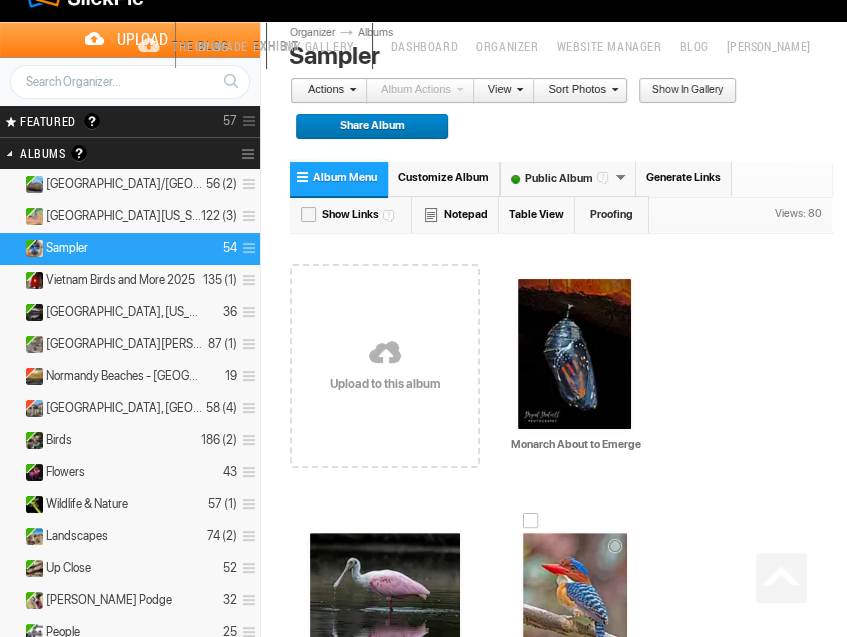 scroll, scrollTop: 0, scrollLeft: 0, axis: both 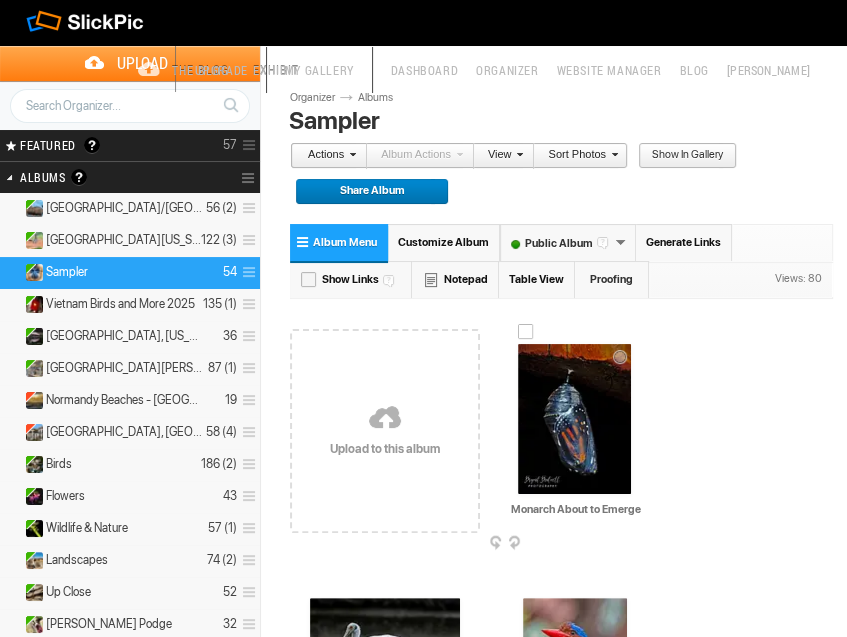 click on "Monarch About to Emerge" at bounding box center [576, 509] 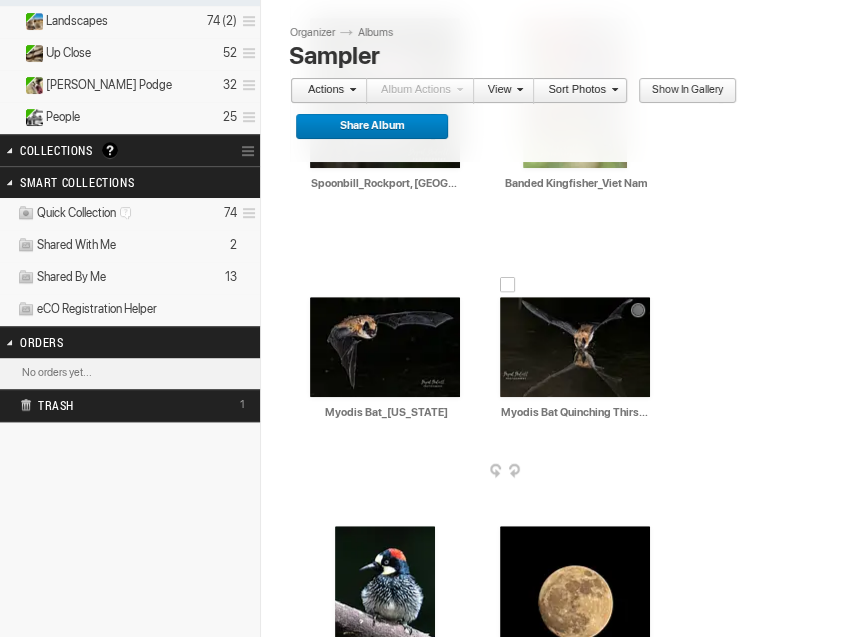 scroll, scrollTop: 600, scrollLeft: 0, axis: vertical 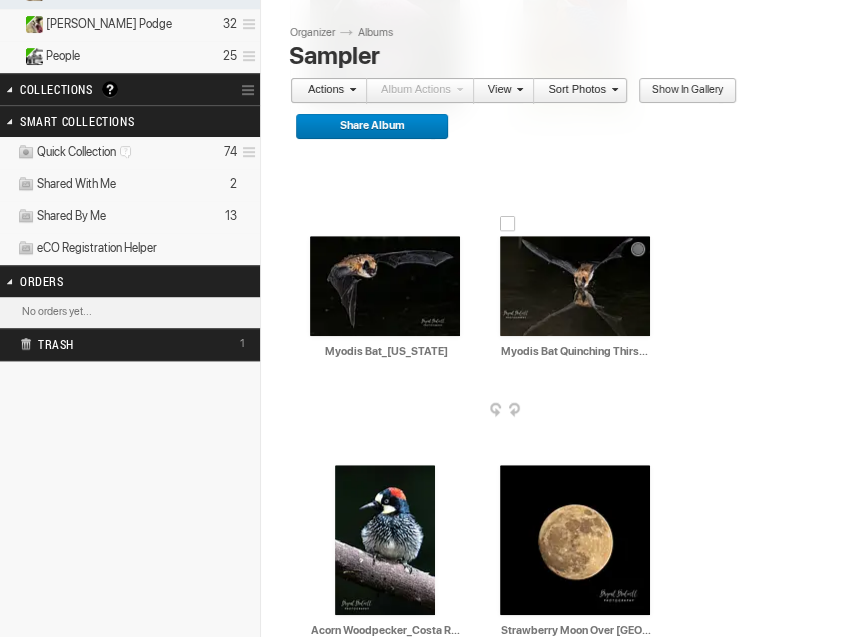 click on "Myodis Bat Quinching Thirst_[US_STATE]" at bounding box center [576, 351] 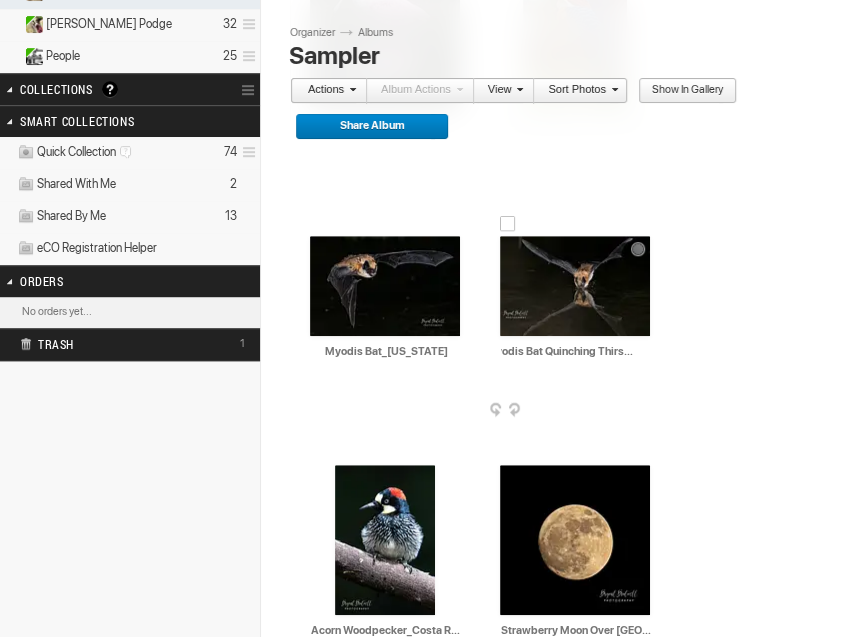 scroll, scrollTop: 0, scrollLeft: 33, axis: horizontal 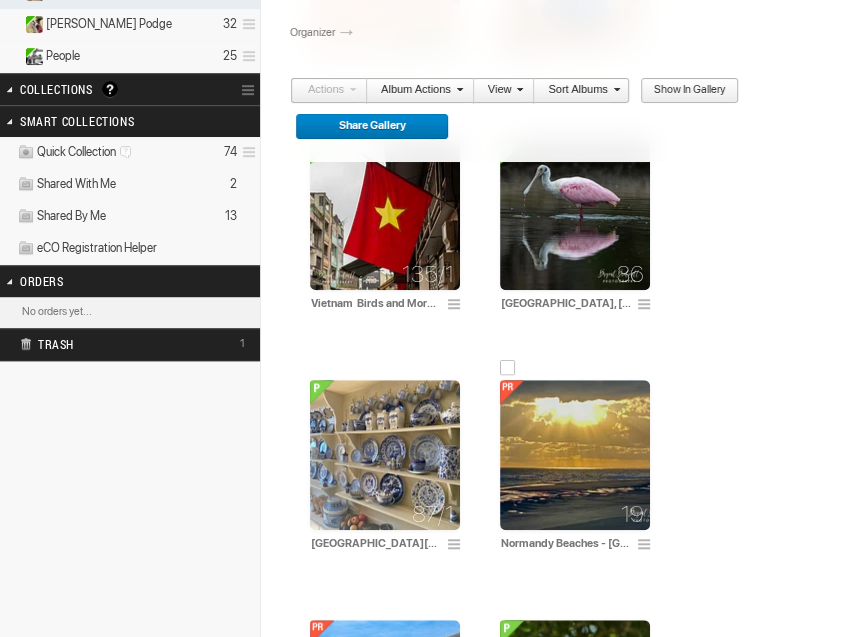 click at bounding box center [575, 455] 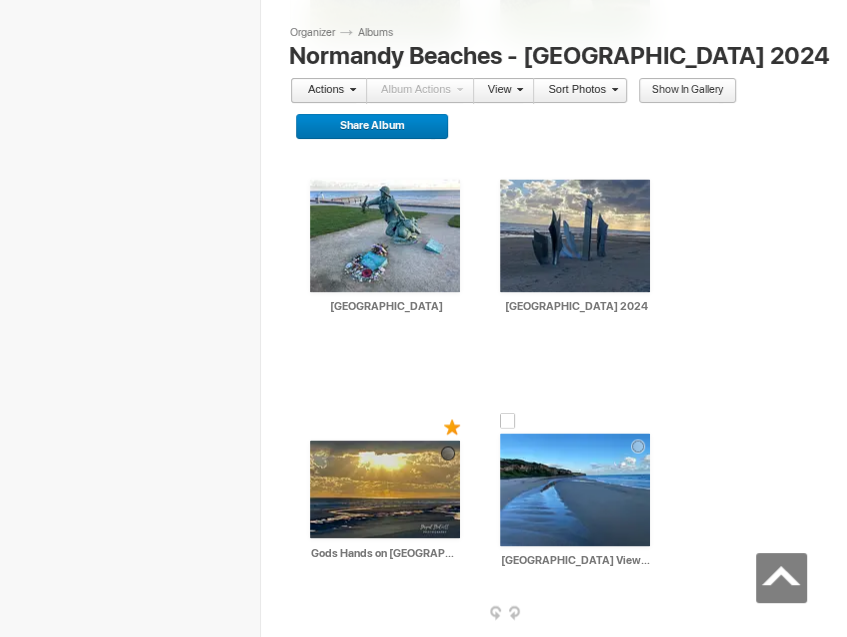 scroll, scrollTop: 1400, scrollLeft: 0, axis: vertical 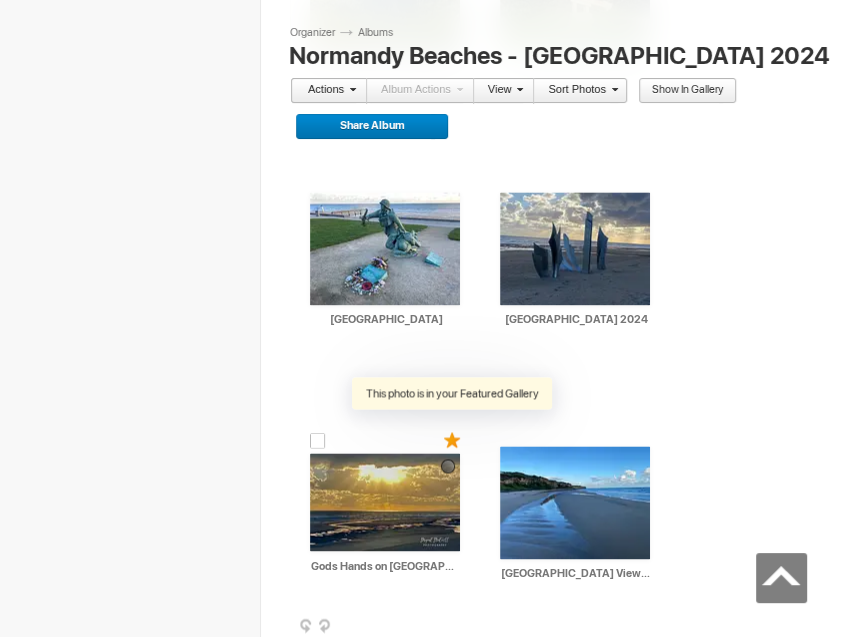 click at bounding box center (453, 440) 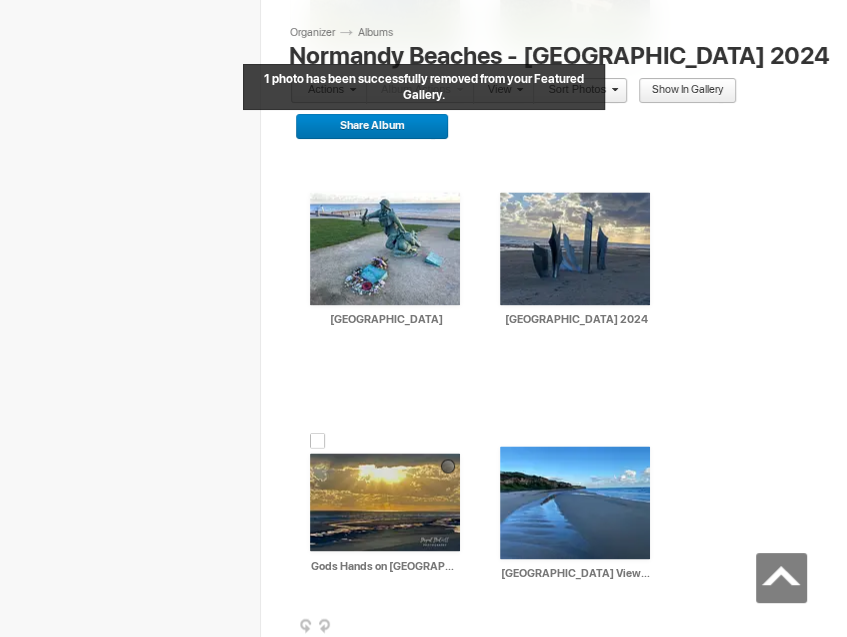 click at bounding box center (318, 441) 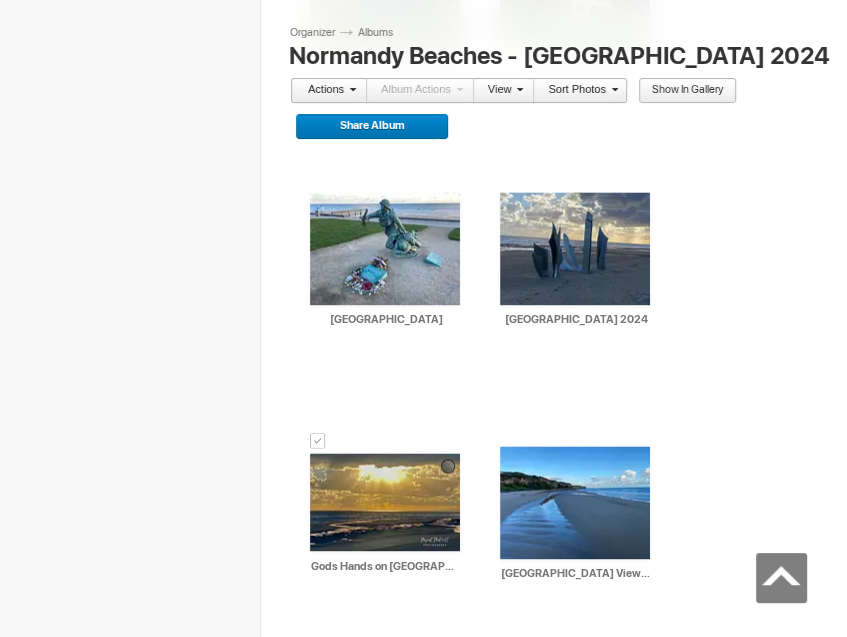 click on "Actions" at bounding box center [323, 91] 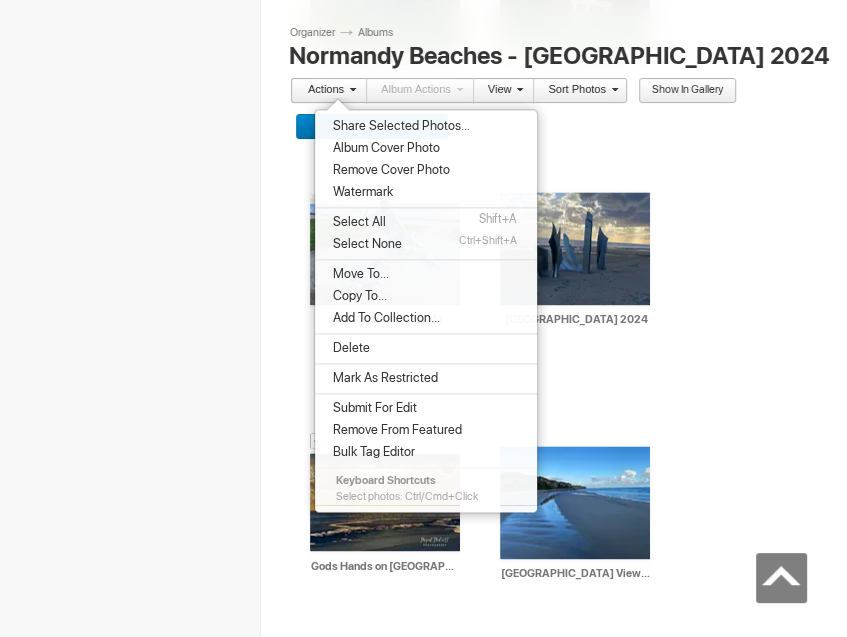 click on "Copy To..." at bounding box center [357, 296] 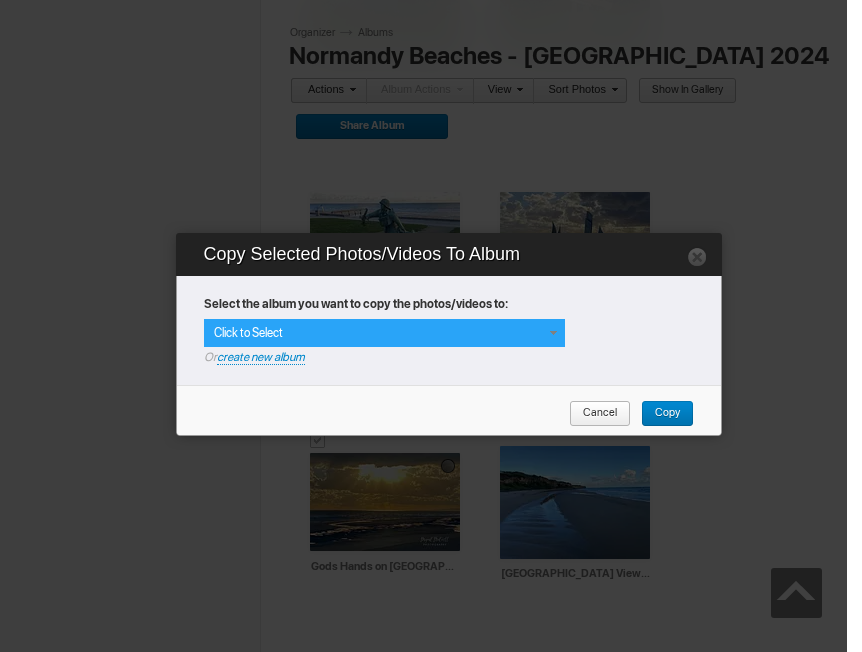 click at bounding box center [553, 333] 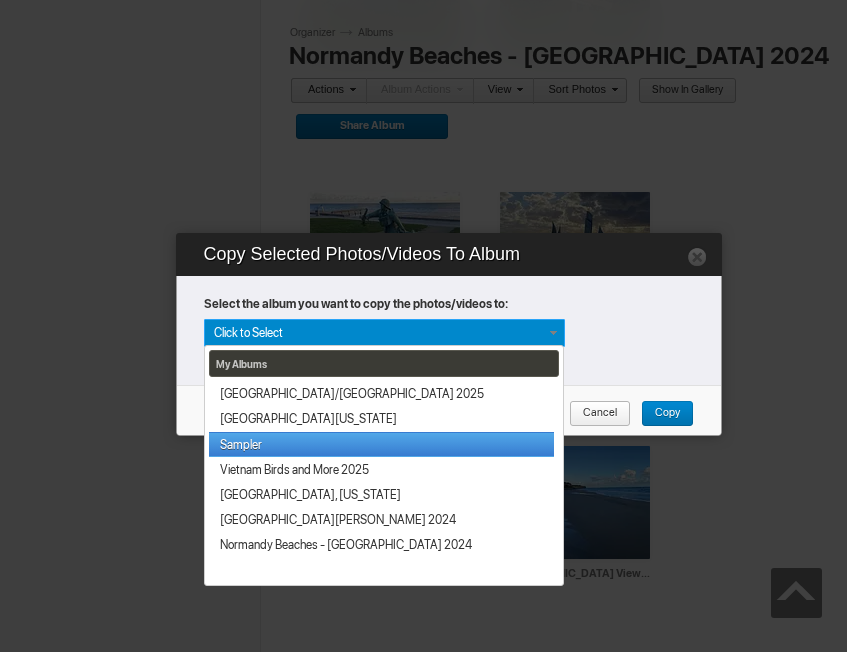 click on "Sampler" at bounding box center (381, 444) 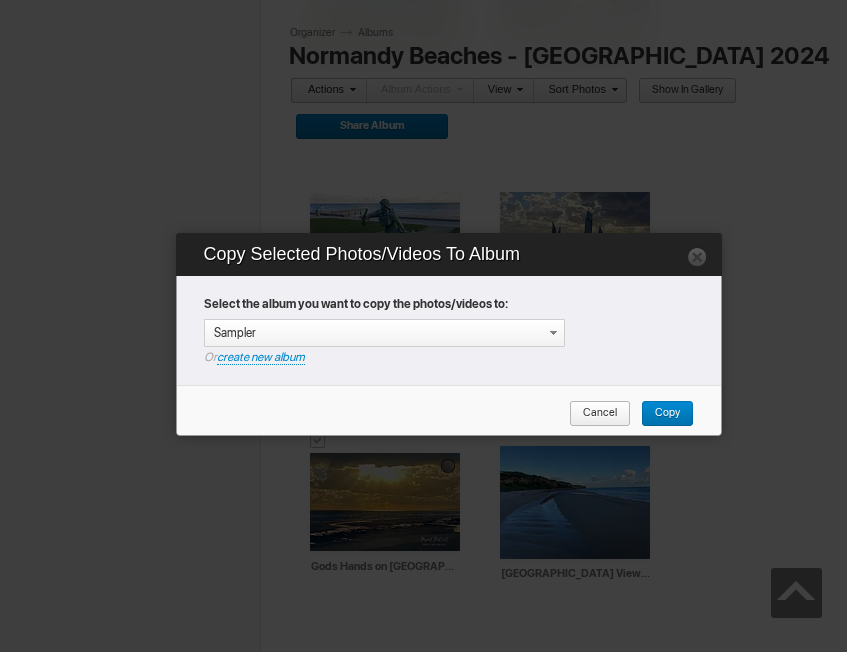click on "Copy" at bounding box center (660, 414) 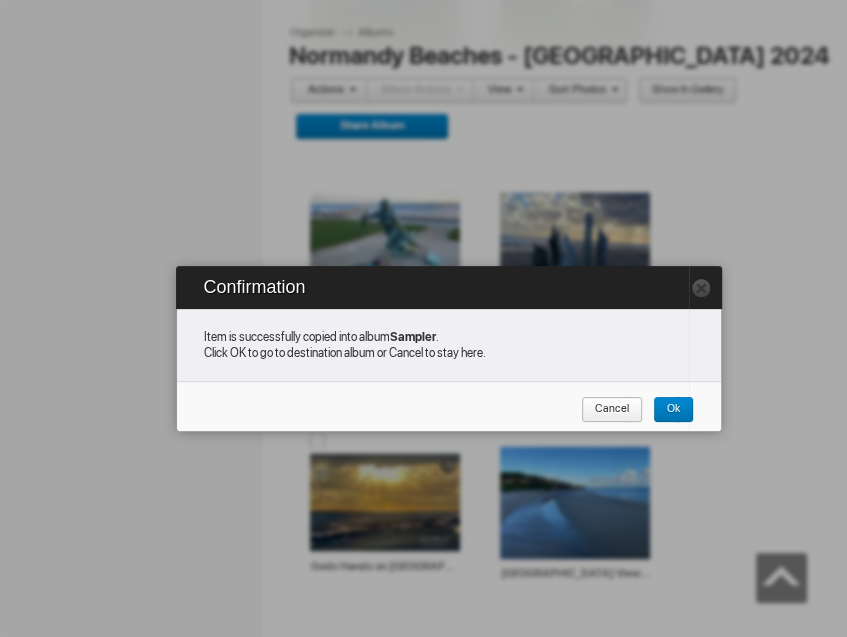 click on "Ok" at bounding box center [666, 410] 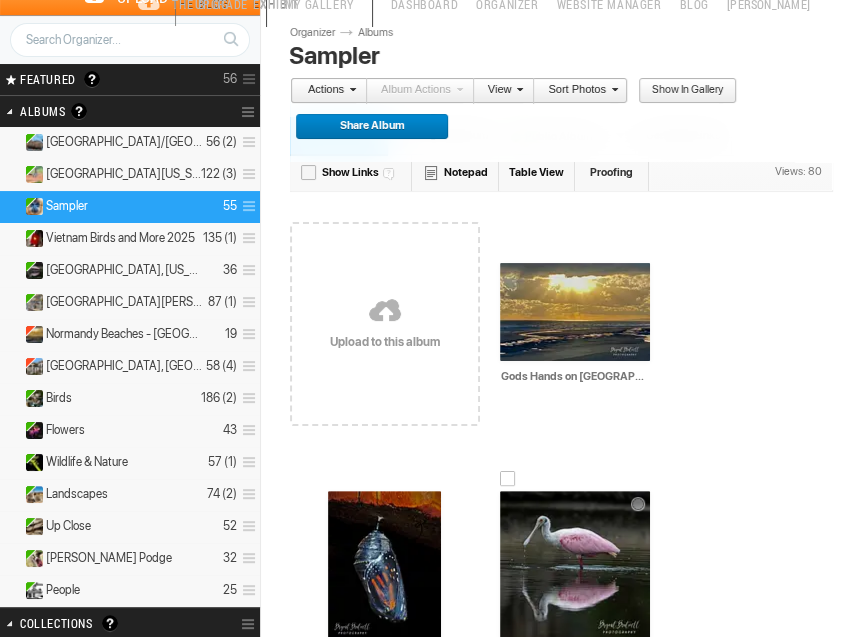 scroll, scrollTop: 0, scrollLeft: 0, axis: both 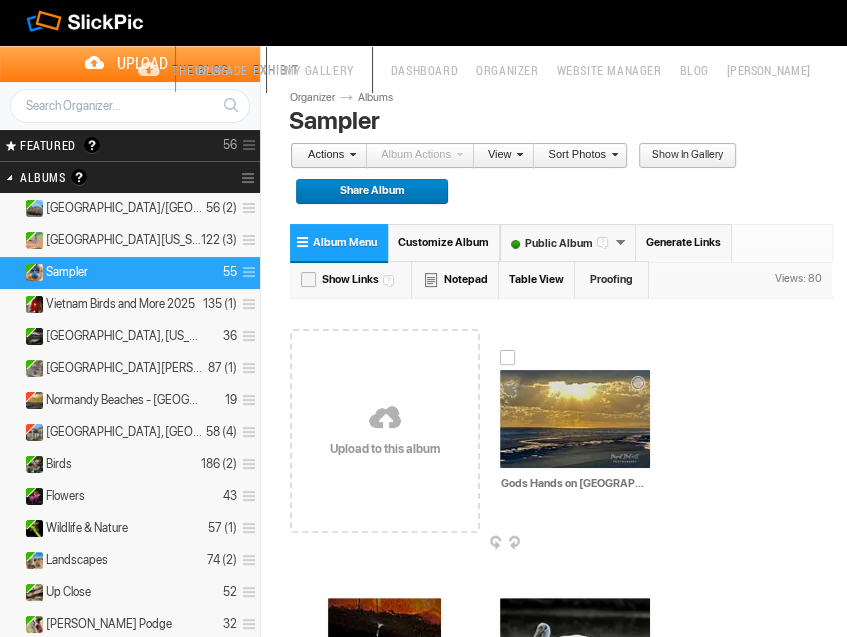 click at bounding box center (575, 419) 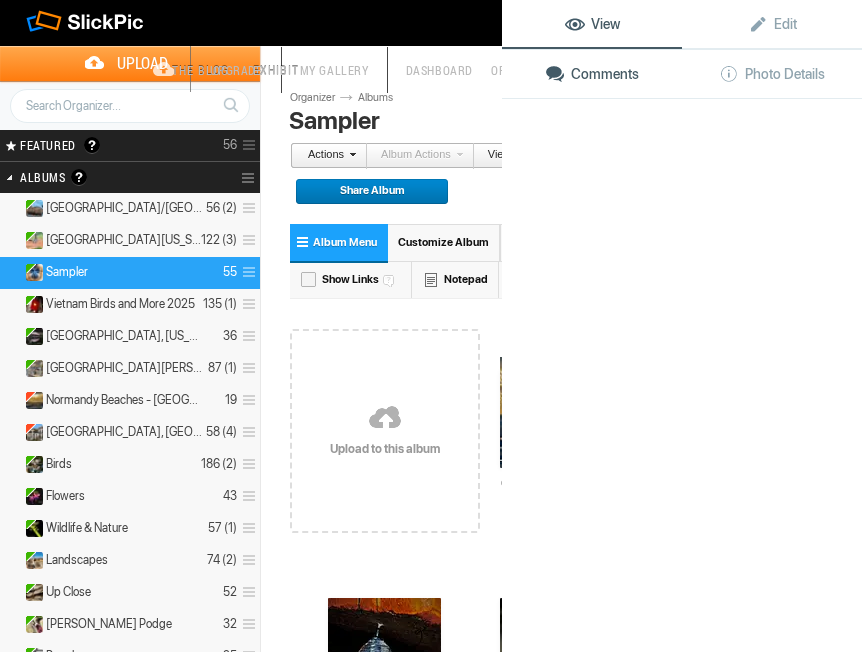 click on "View Edit Comments Photo Details" 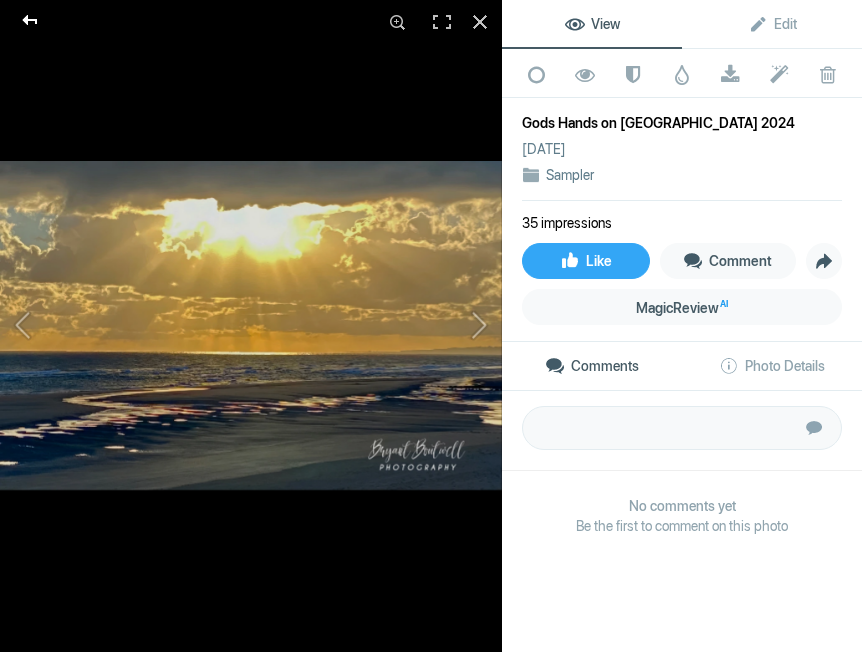 click 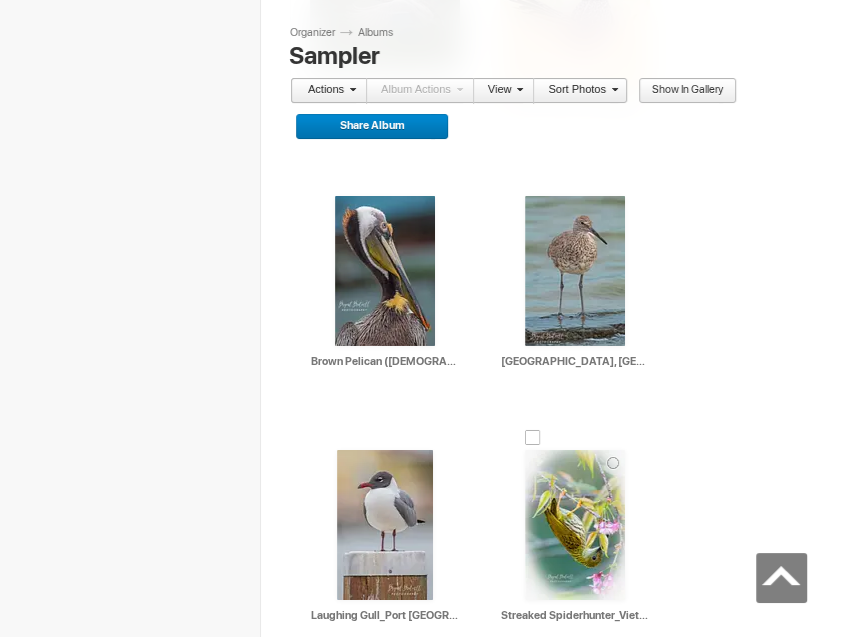scroll, scrollTop: 3500, scrollLeft: 0, axis: vertical 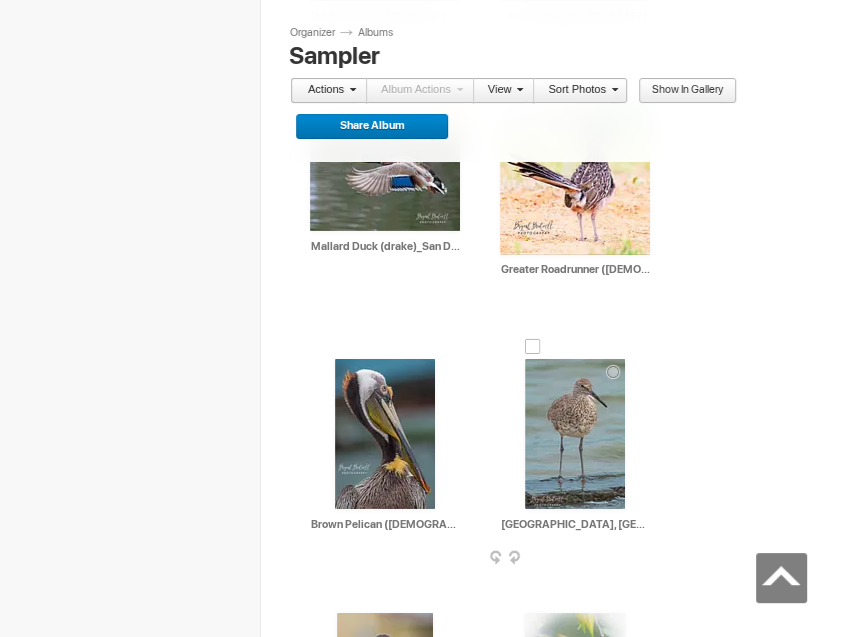 click at bounding box center (533, 347) 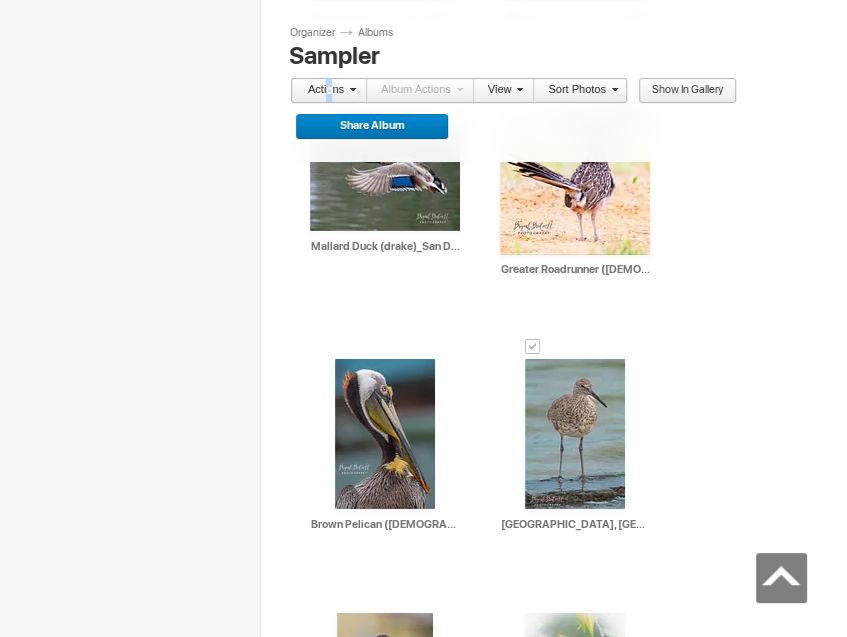 click on "Actions" at bounding box center (323, 91) 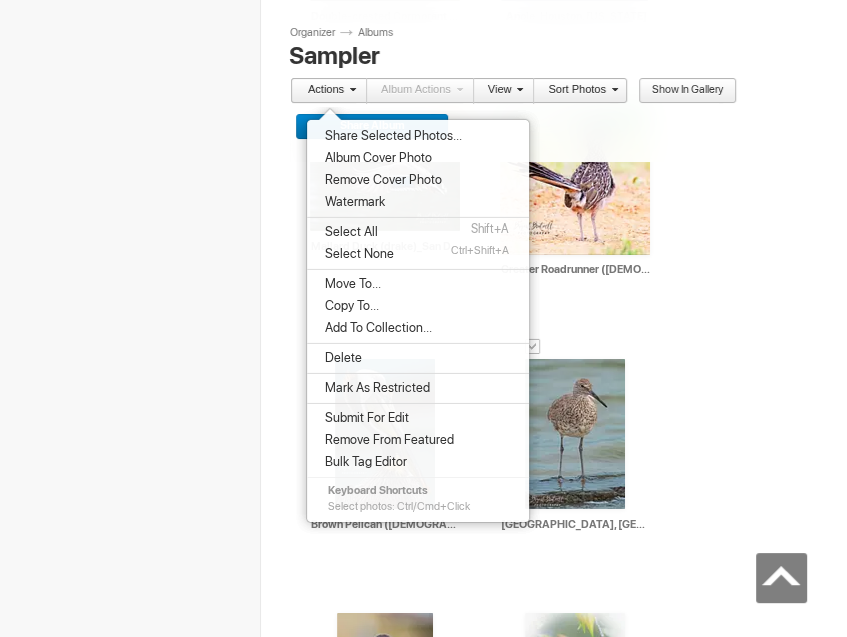 click on "Delete" at bounding box center (340, 358) 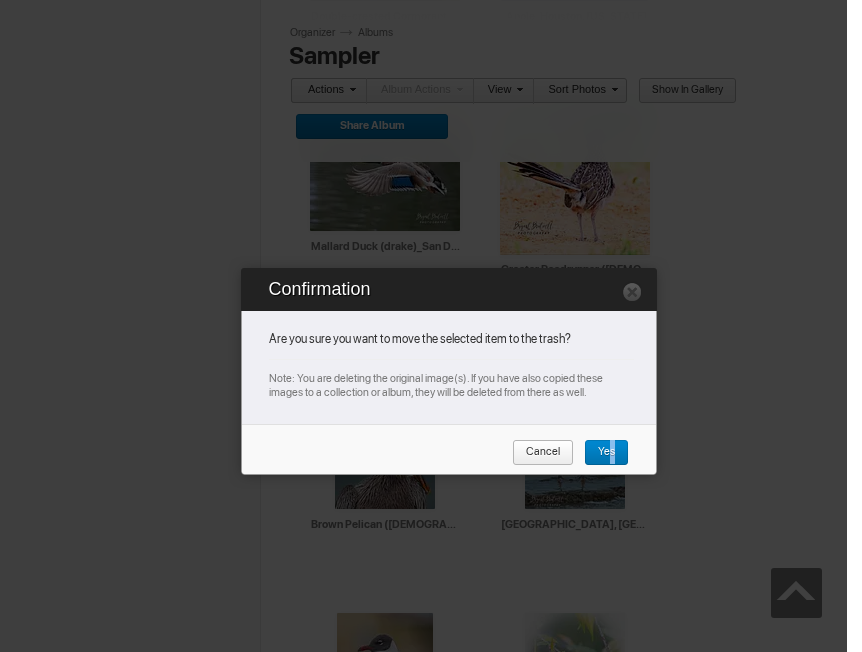 click on "Yes" at bounding box center [599, 453] 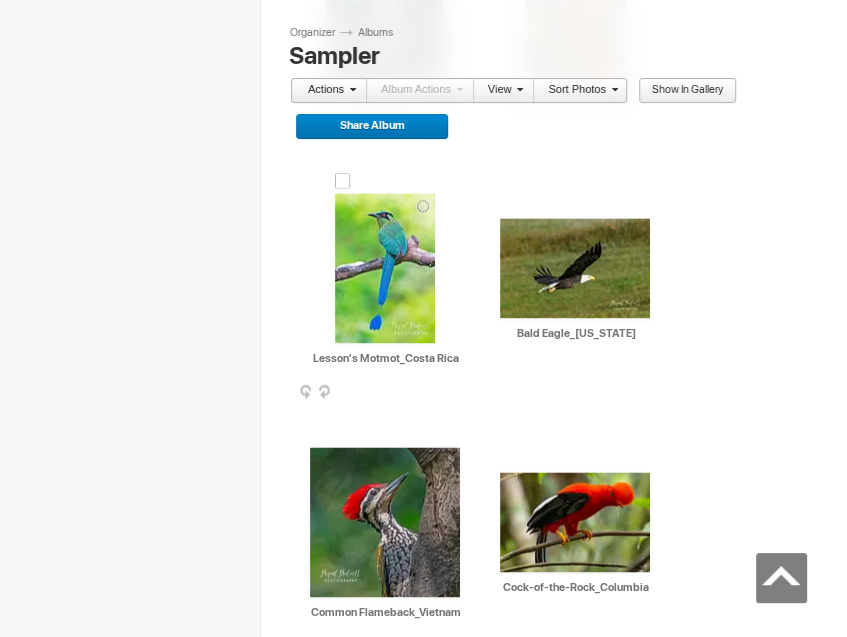 scroll, scrollTop: 5700, scrollLeft: 0, axis: vertical 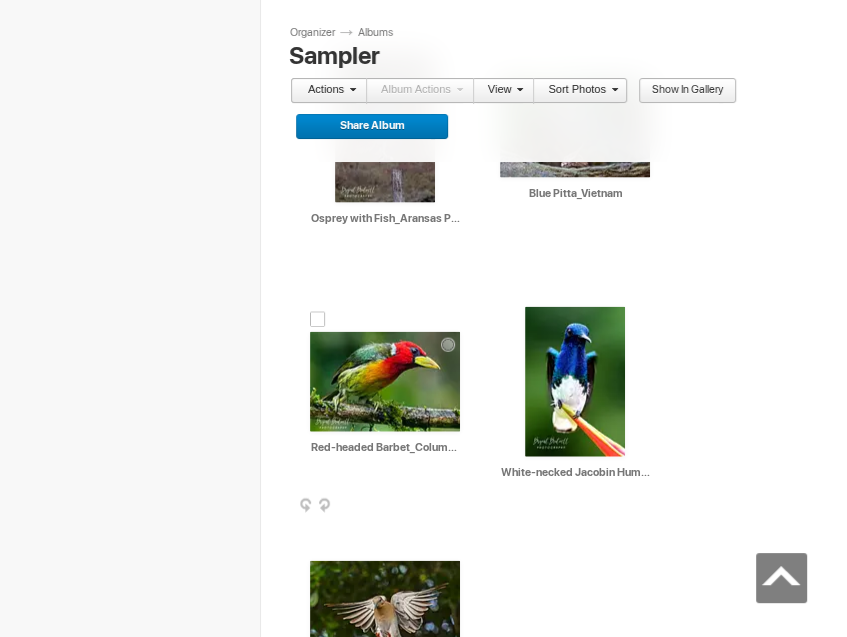 click at bounding box center (385, 382) 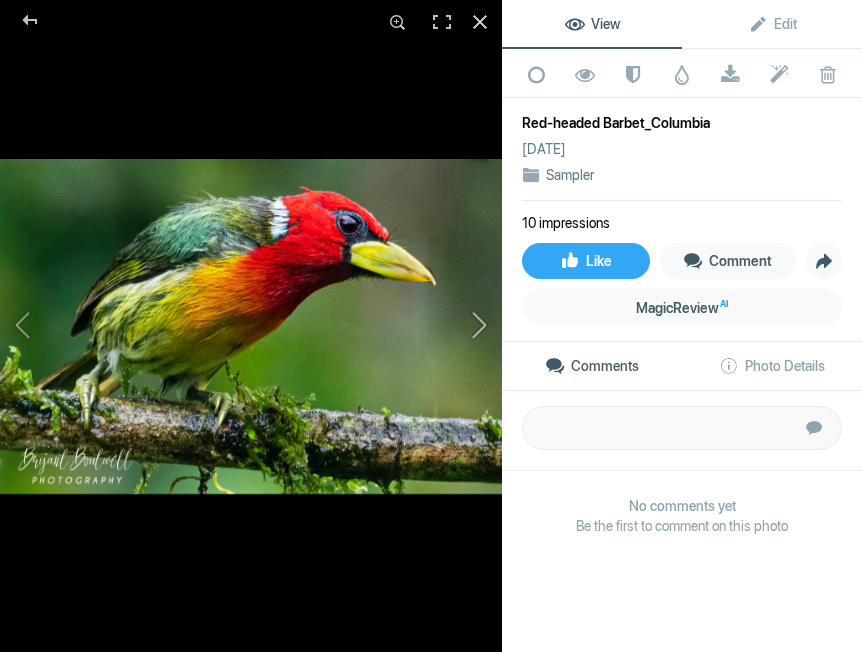click 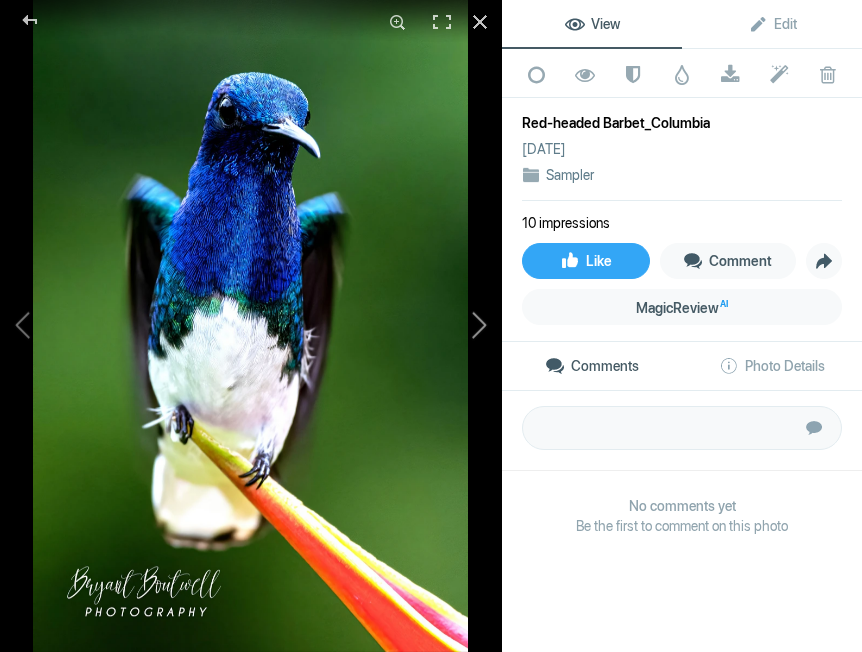 click 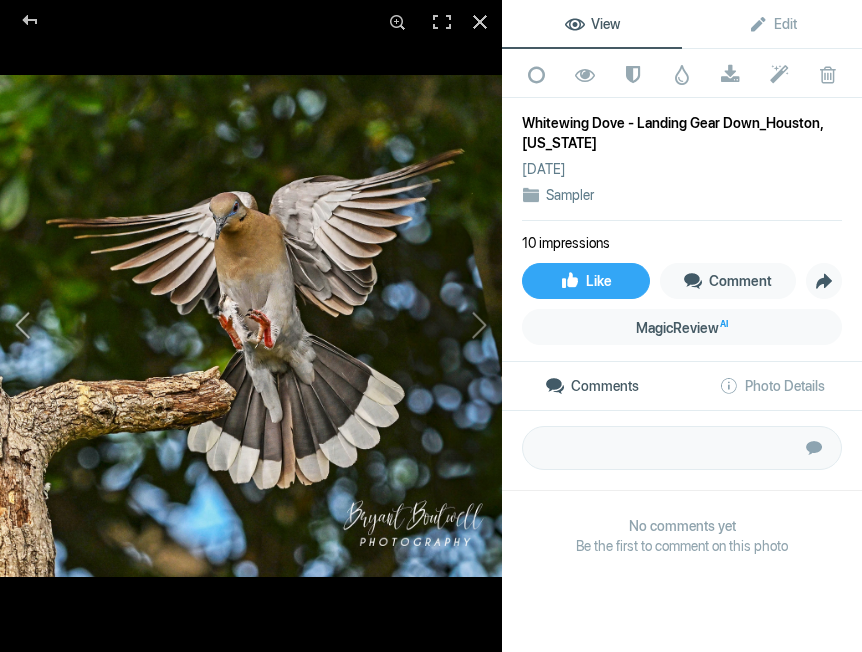 click 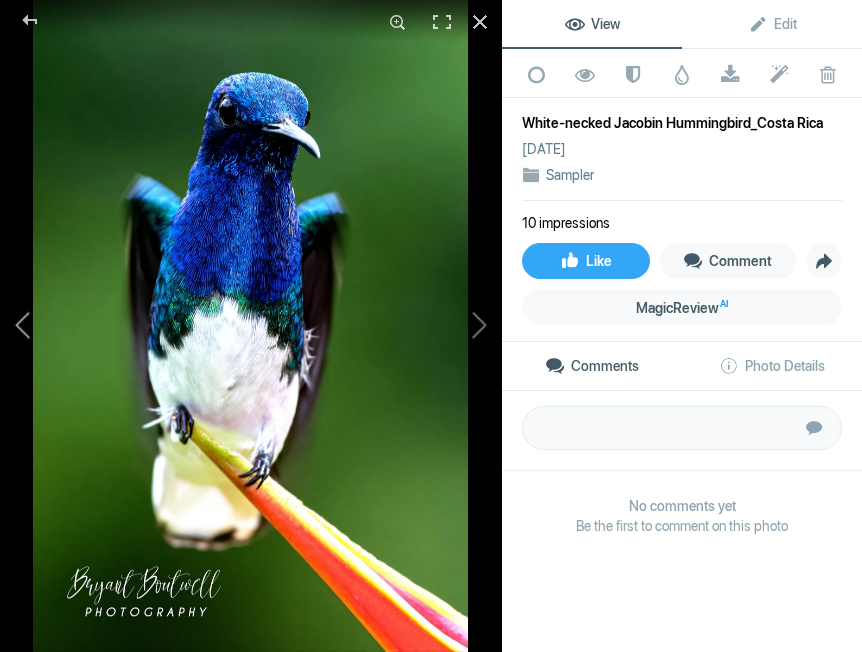 click 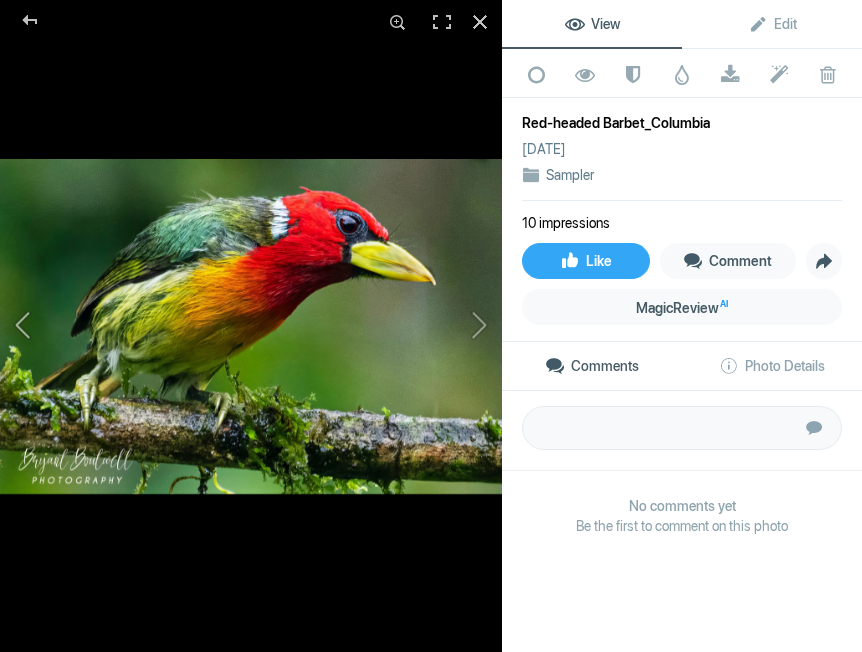 click 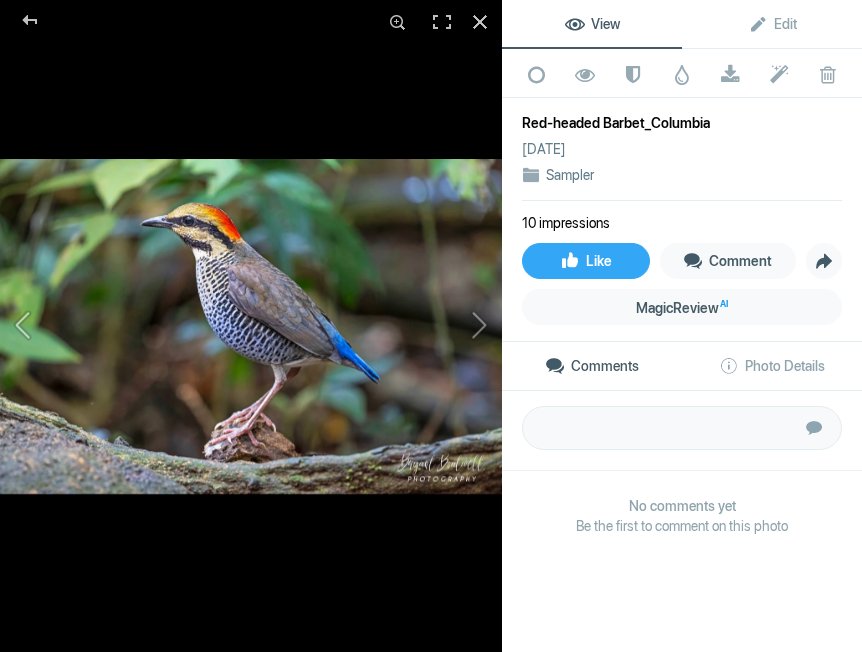 click 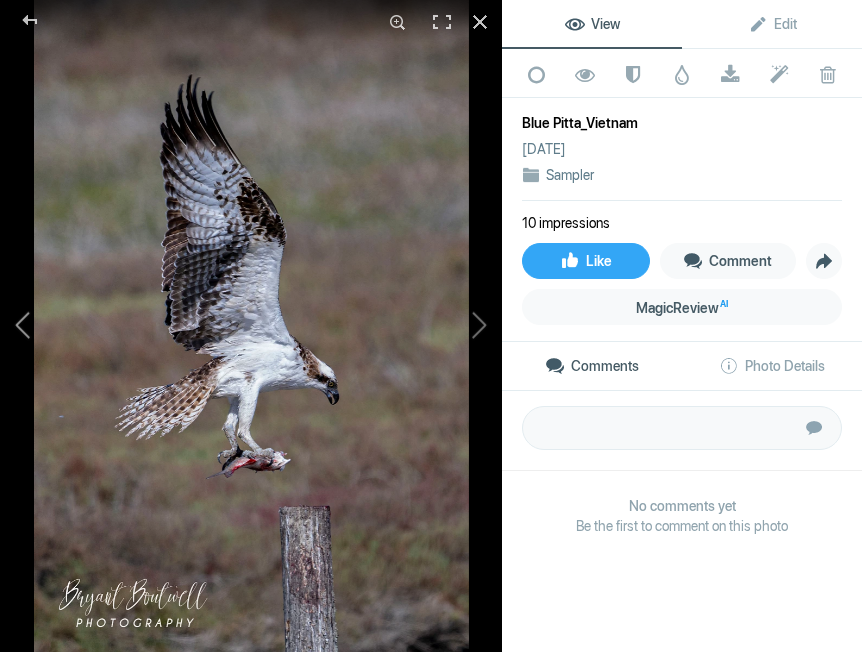click 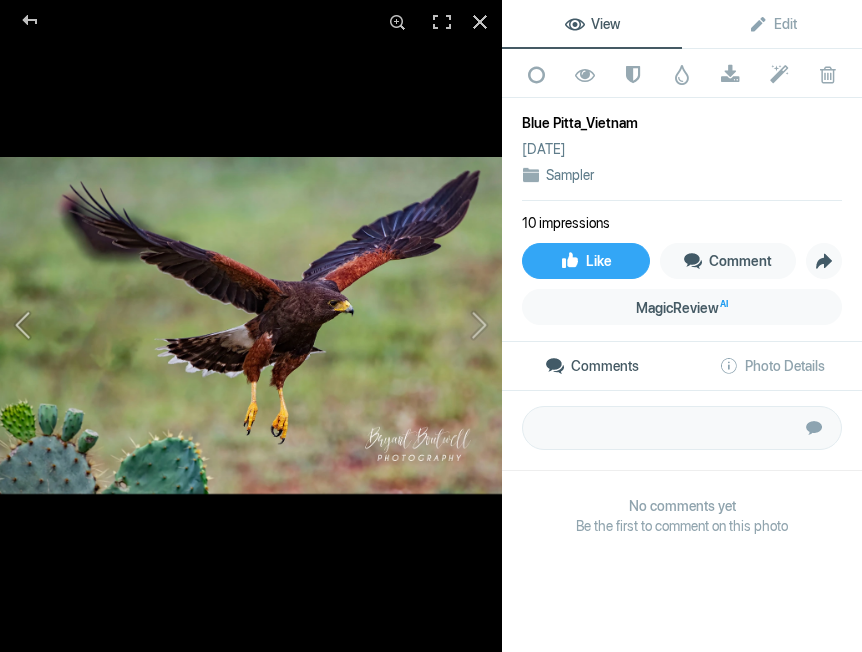 click 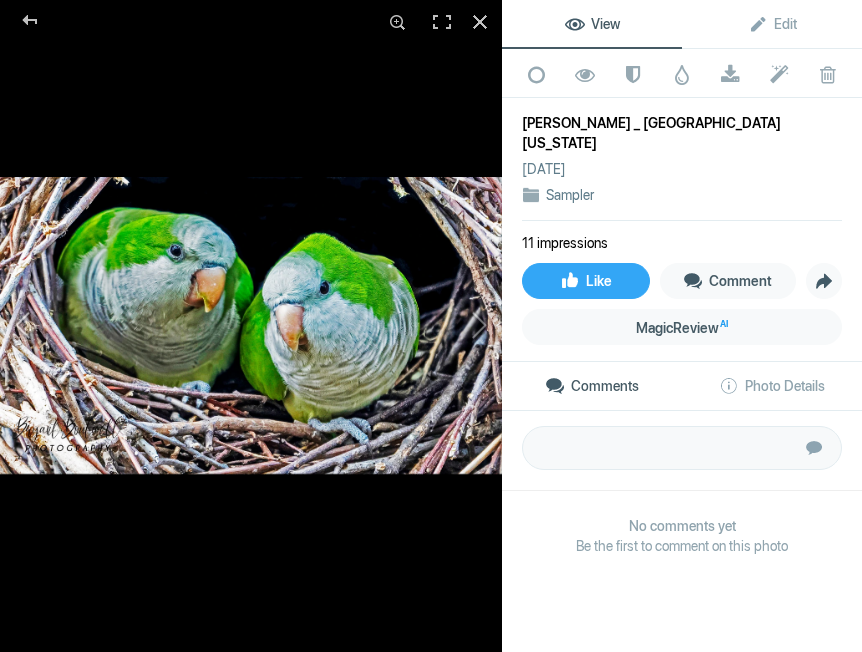 click 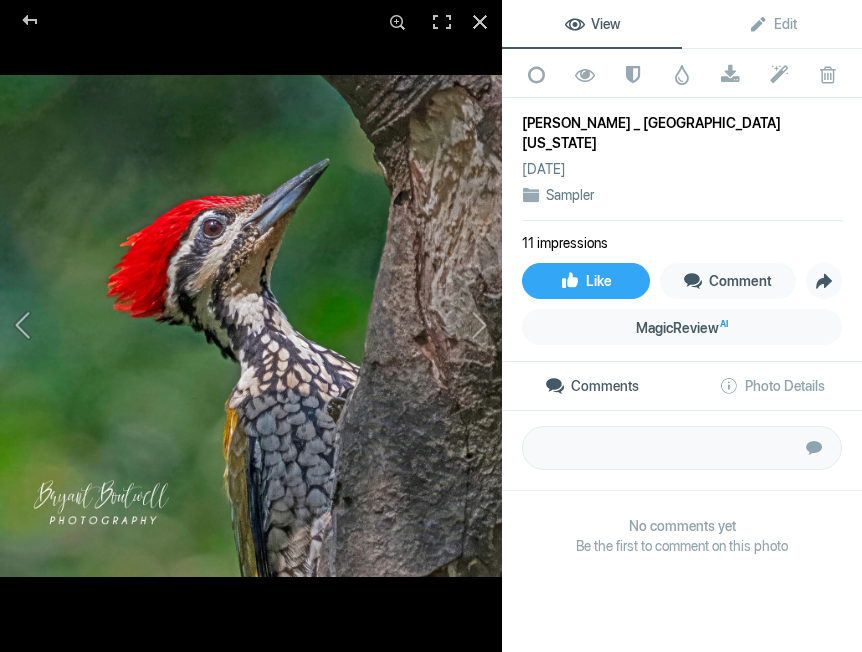 click 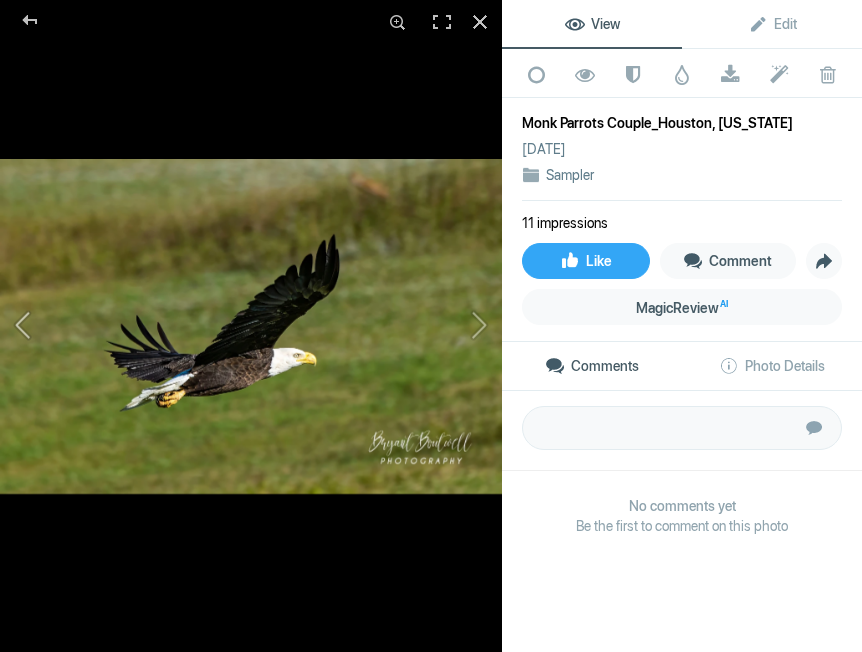 click 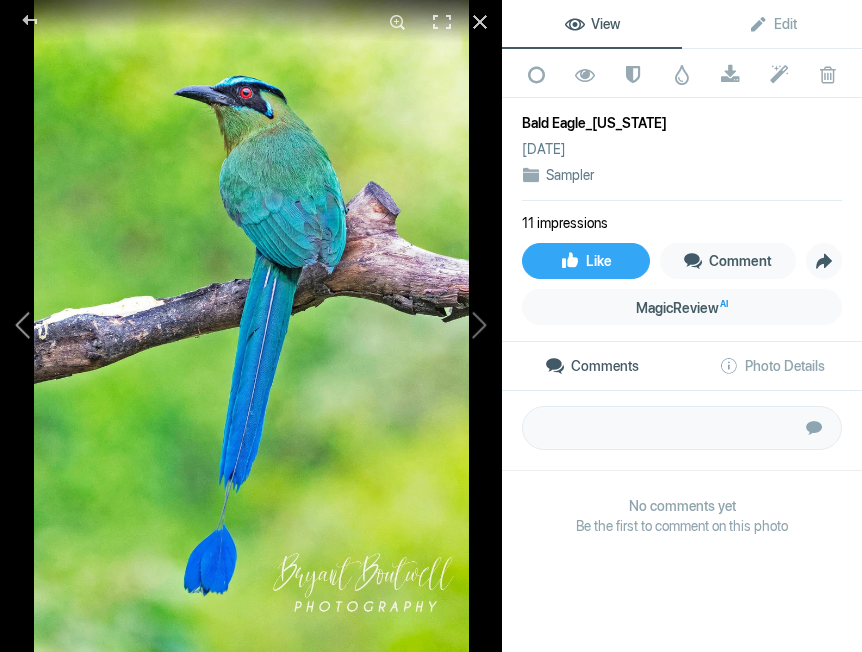 click 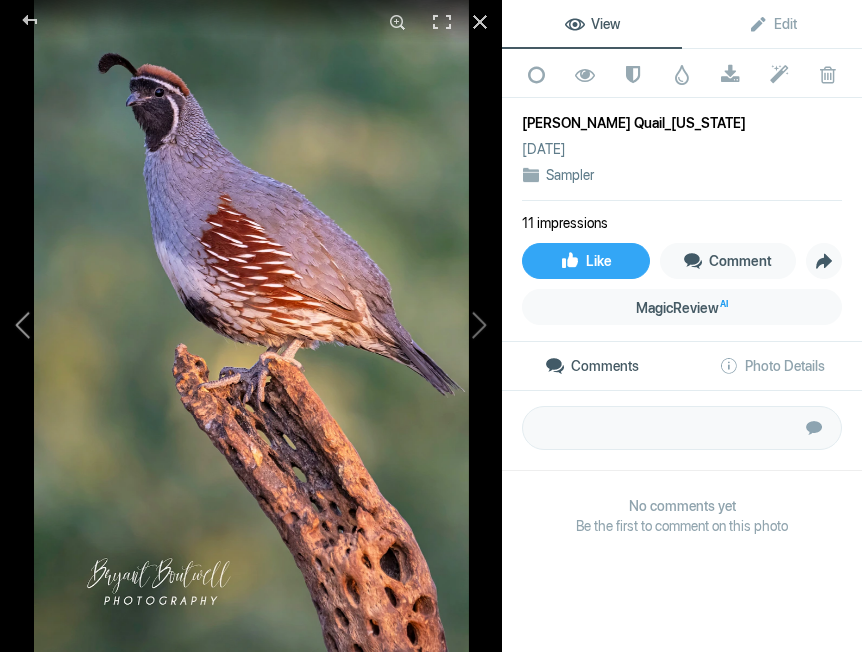 click 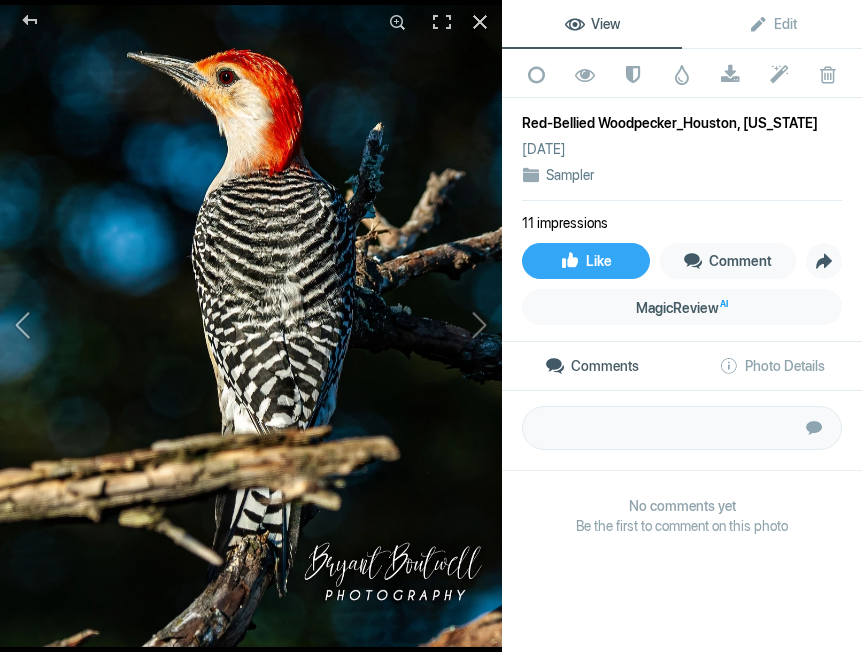 click 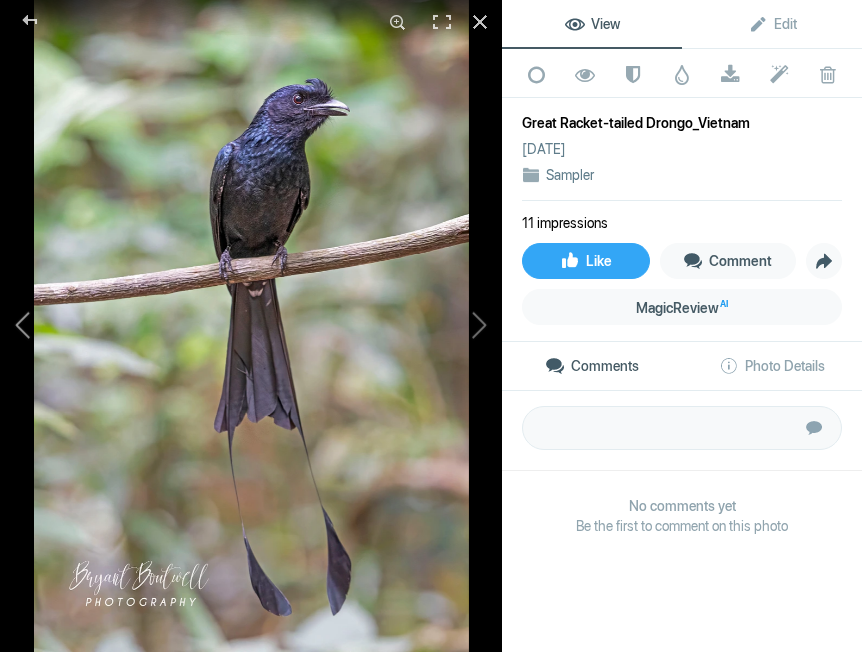 click 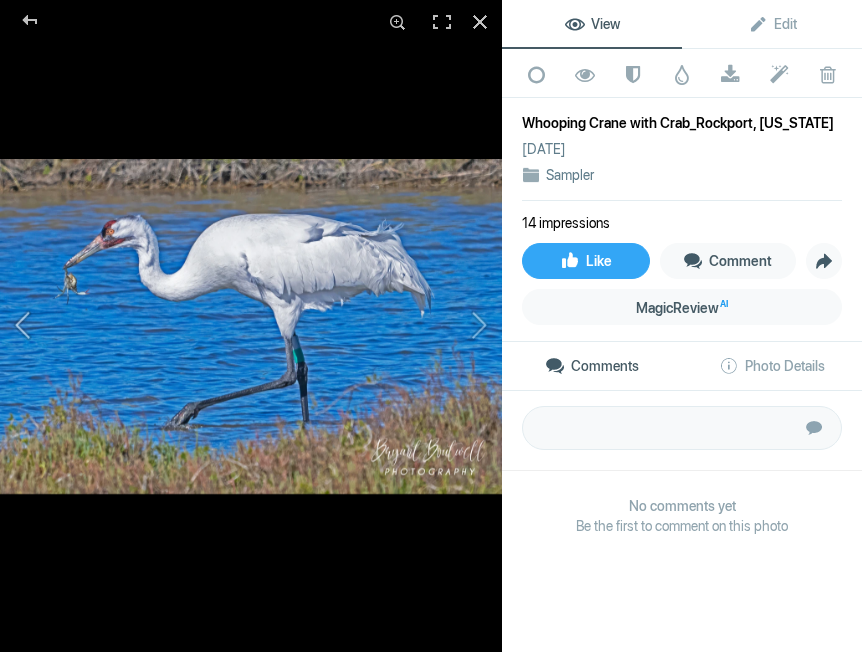 click 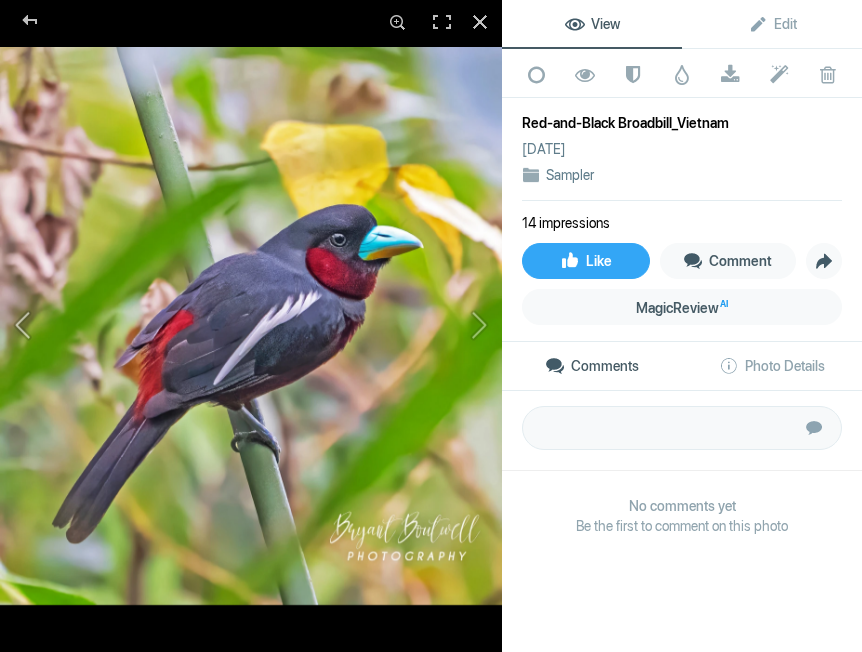 click 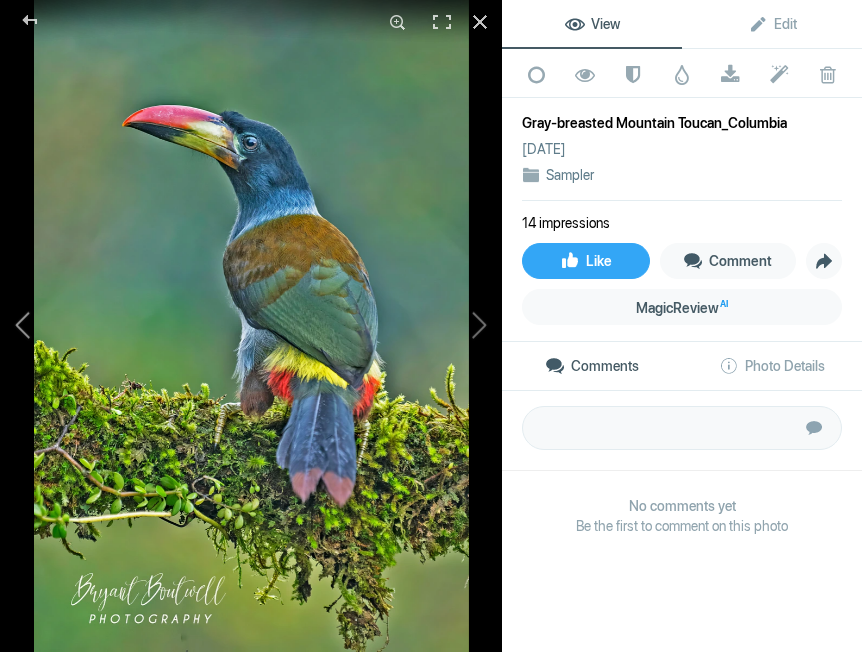 click 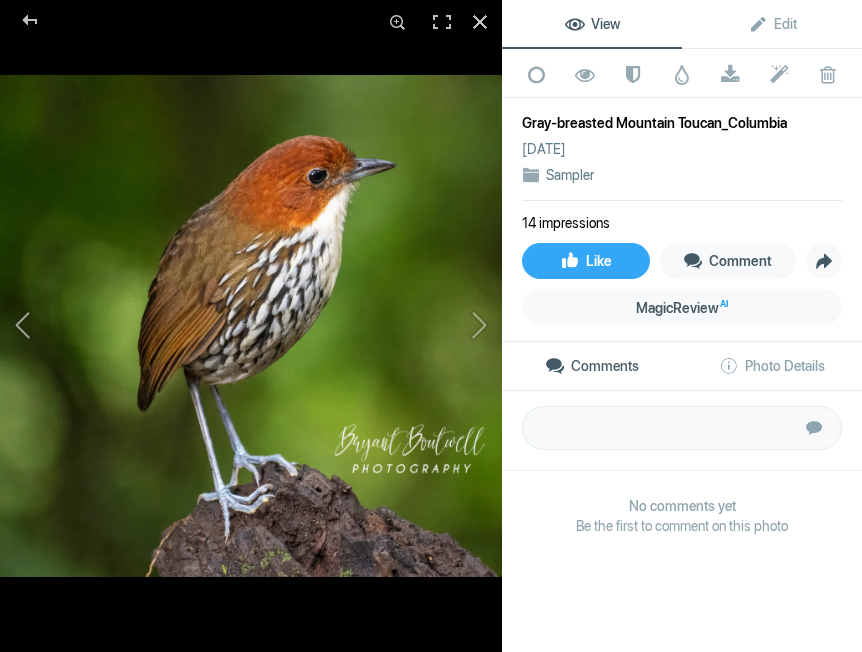 click 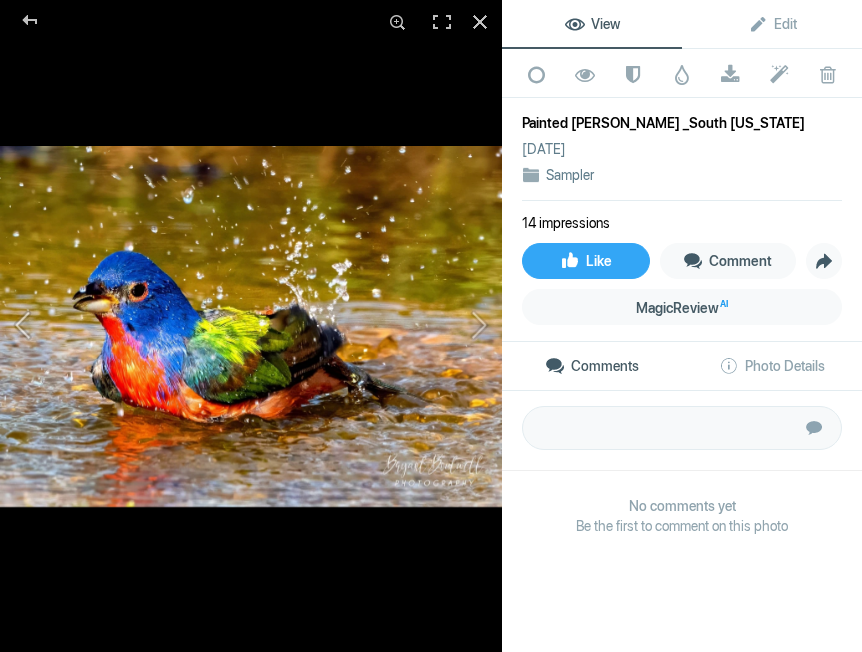 click 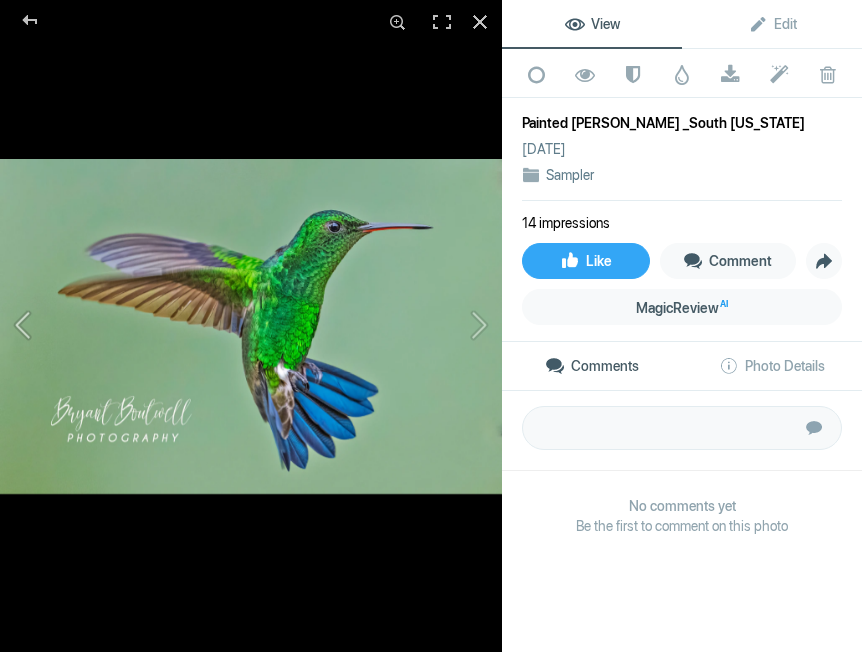 click 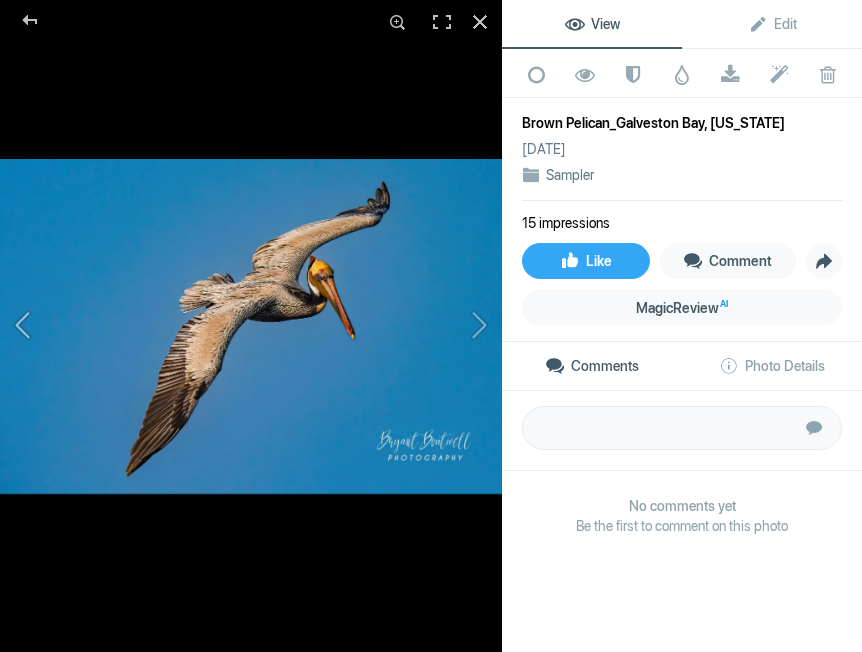 click 